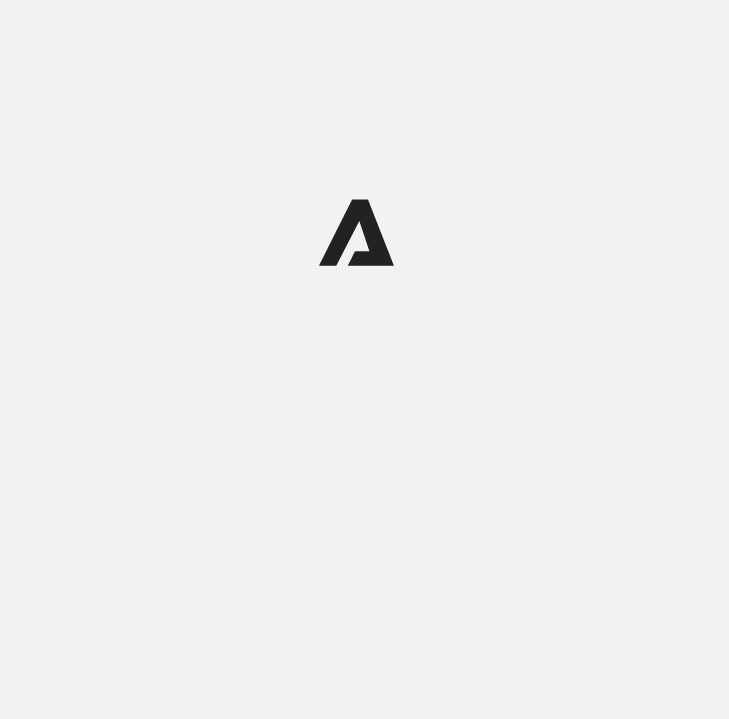 scroll, scrollTop: 0, scrollLeft: 0, axis: both 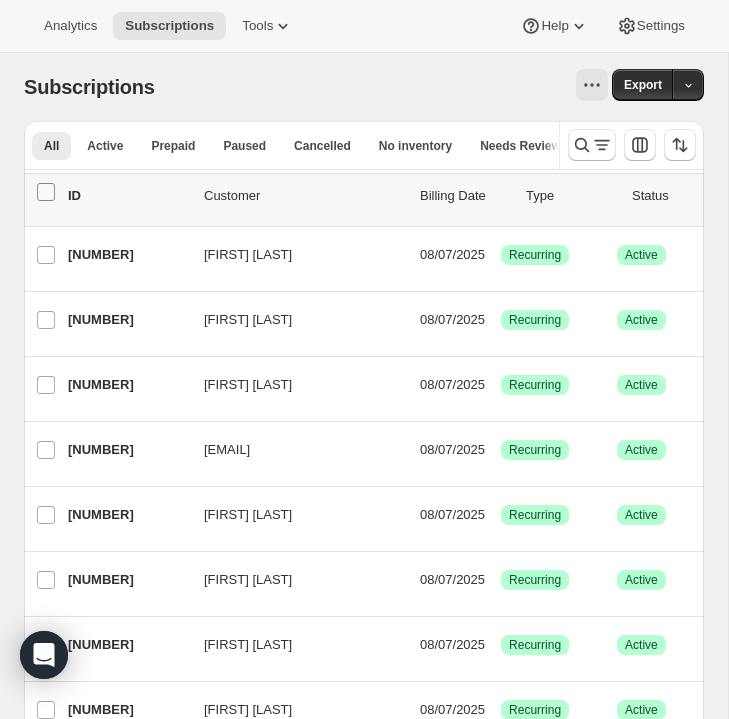 click on "0 selected" at bounding box center [46, 192] 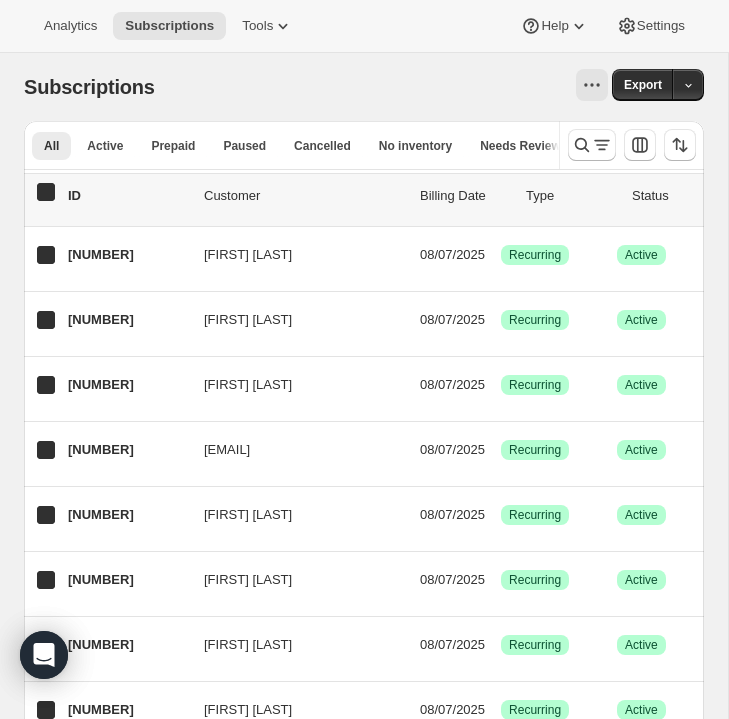 checkbox on "true" 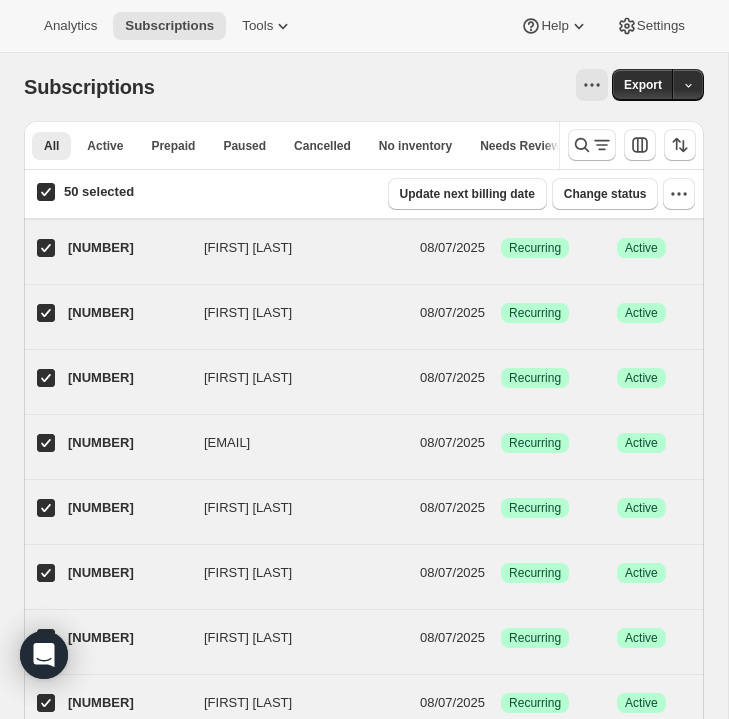 click on "50 selected" at bounding box center [46, 192] 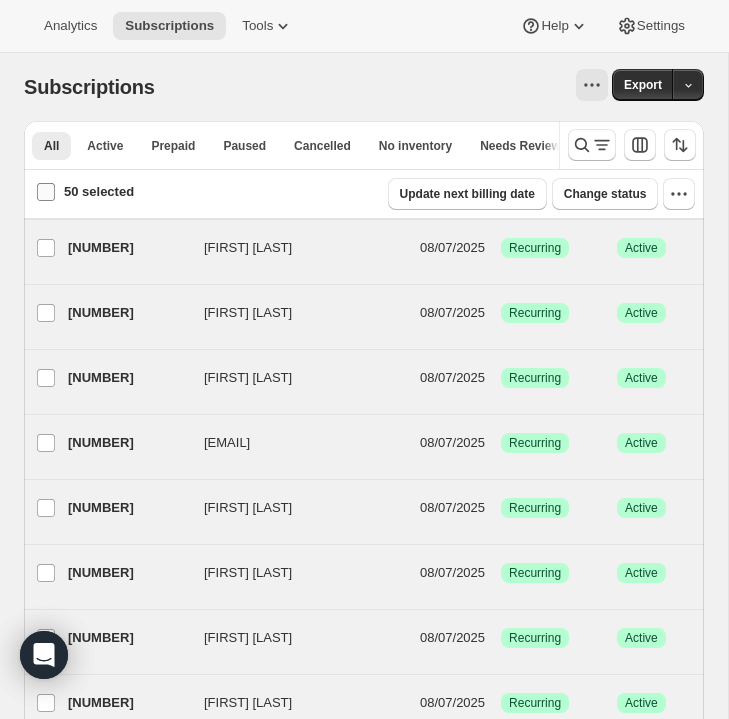 checkbox on "false" 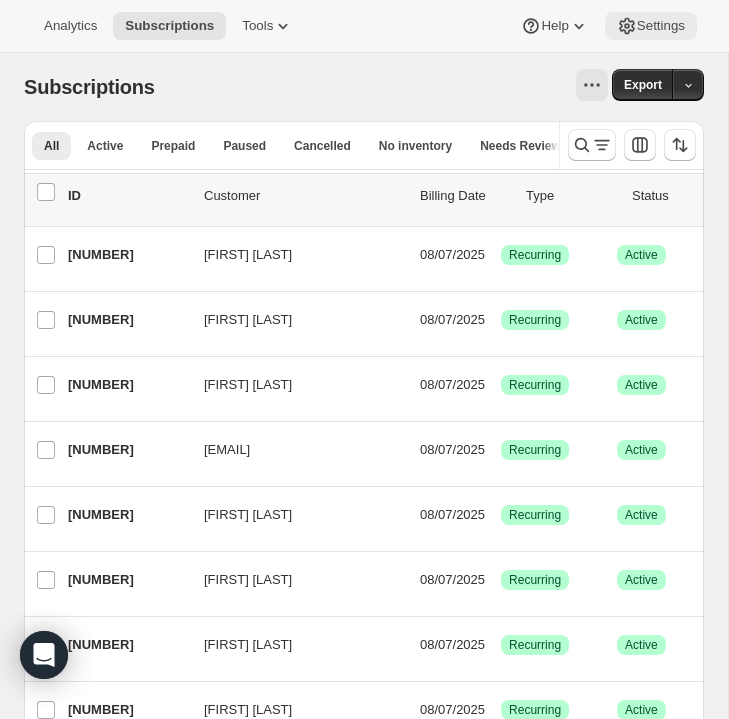 click on "Settings" at bounding box center (661, 26) 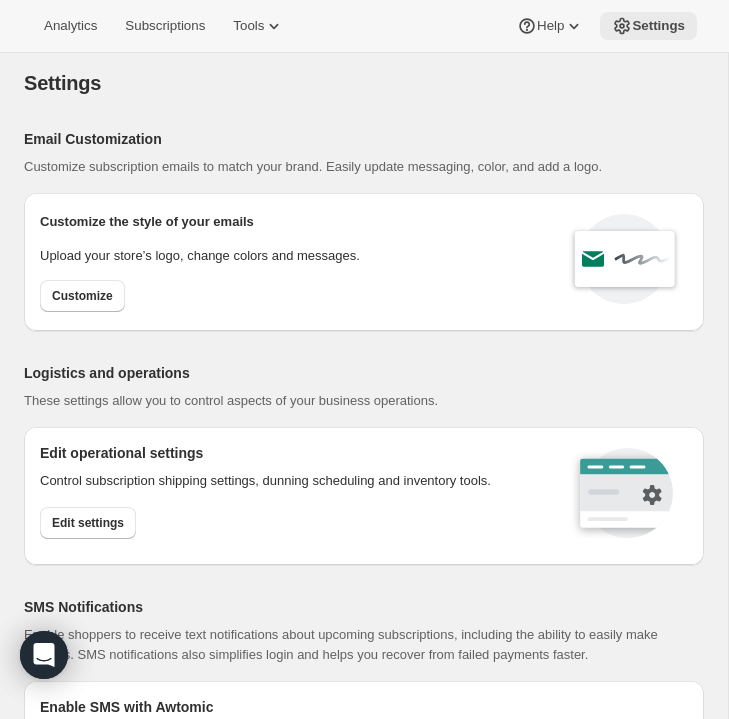 click on "Settings" at bounding box center [658, 26] 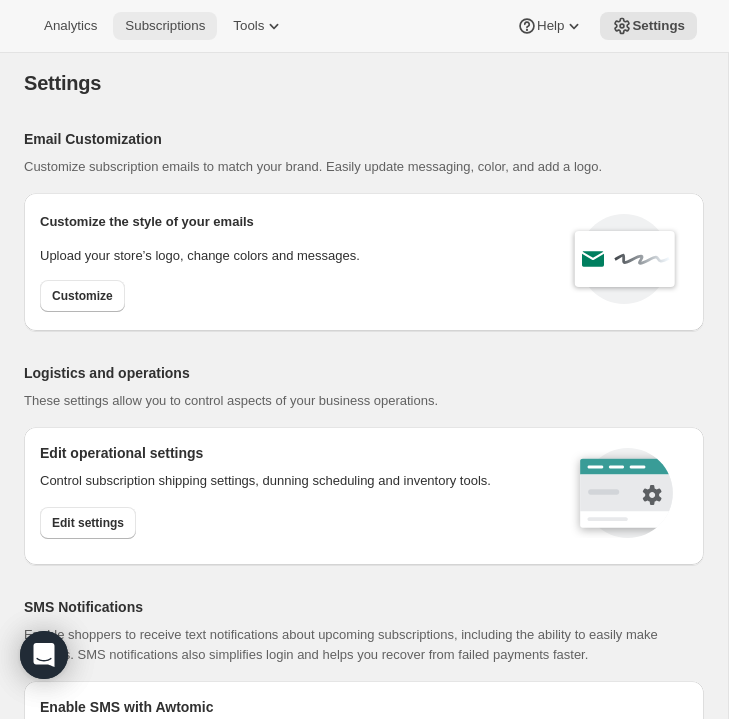click on "Subscriptions" at bounding box center [165, 26] 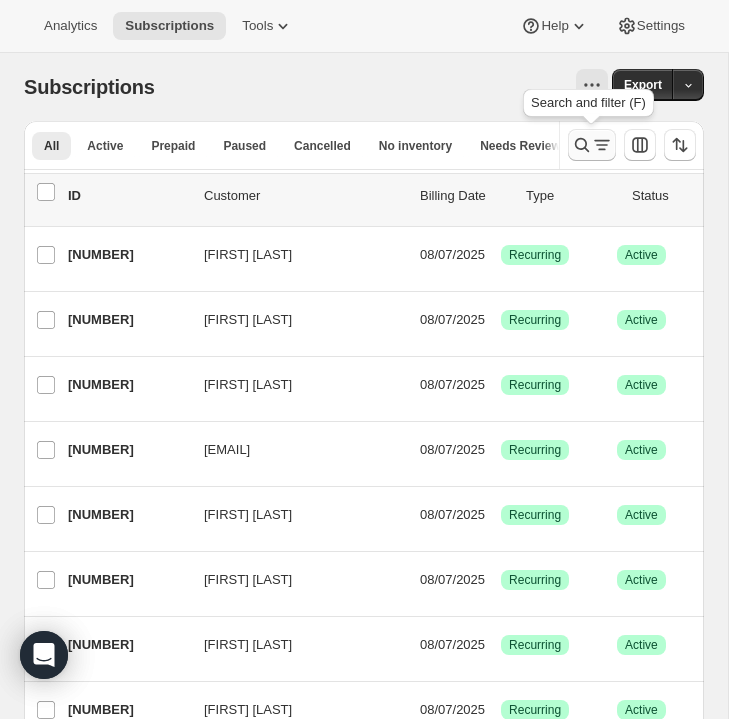 click 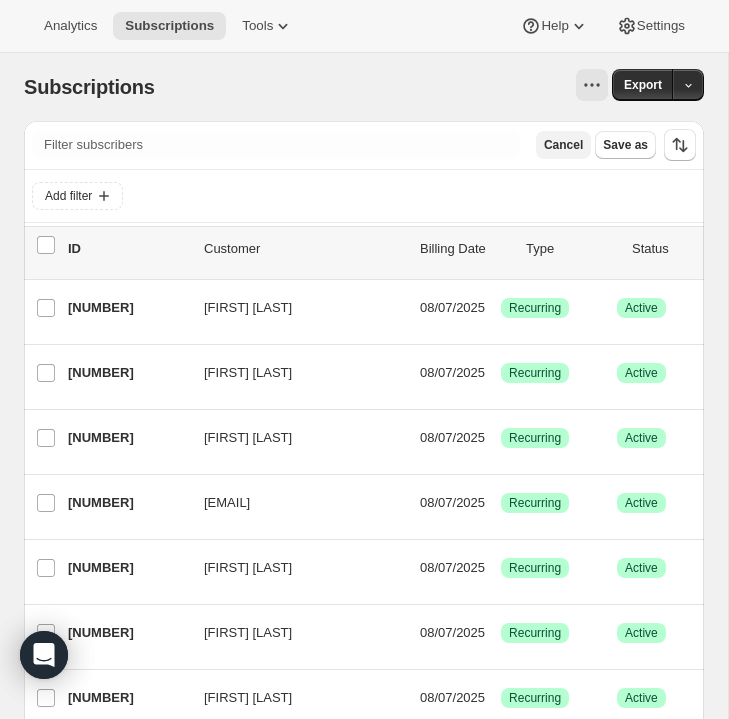 click on "Cancel" at bounding box center [563, 145] 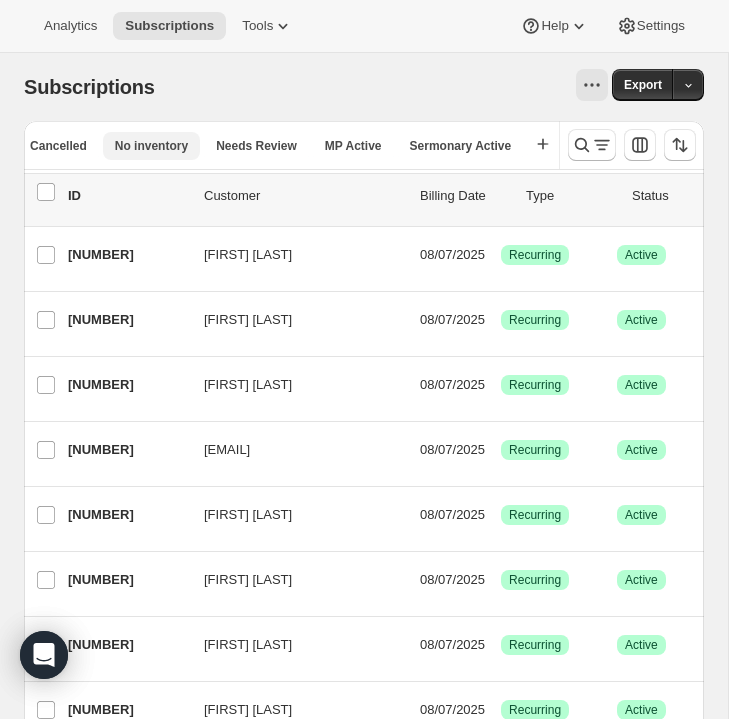 scroll, scrollTop: 0, scrollLeft: 280, axis: horizontal 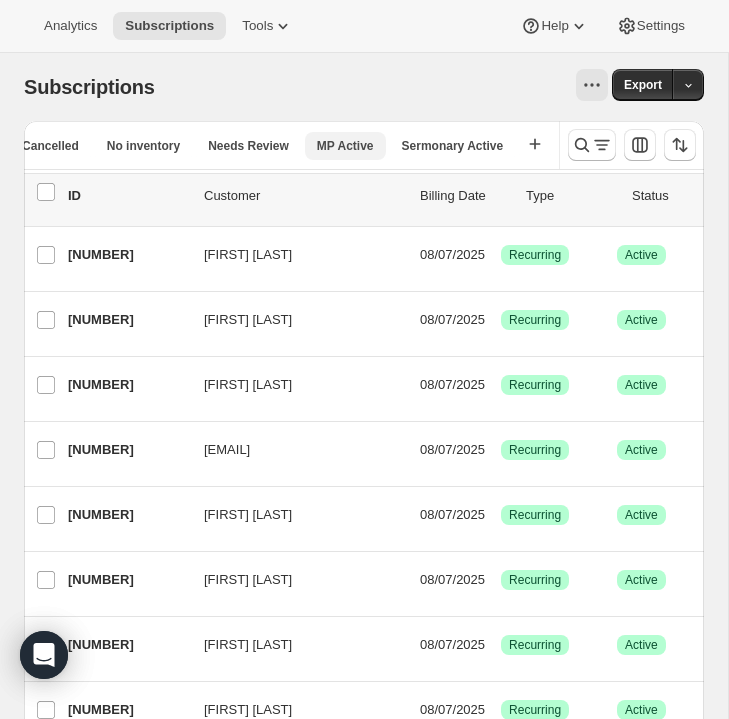 click on "All Active Prepaid Paused Cancelled No inventory Needs Review MP Active Sermonary Active" at bounding box center (137, 145) 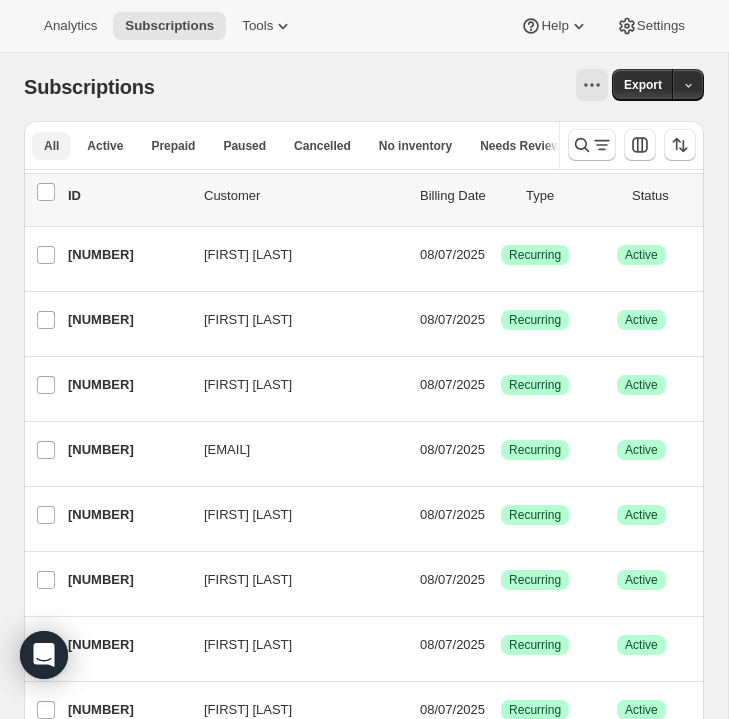 scroll, scrollTop: 0, scrollLeft: 81, axis: horizontal 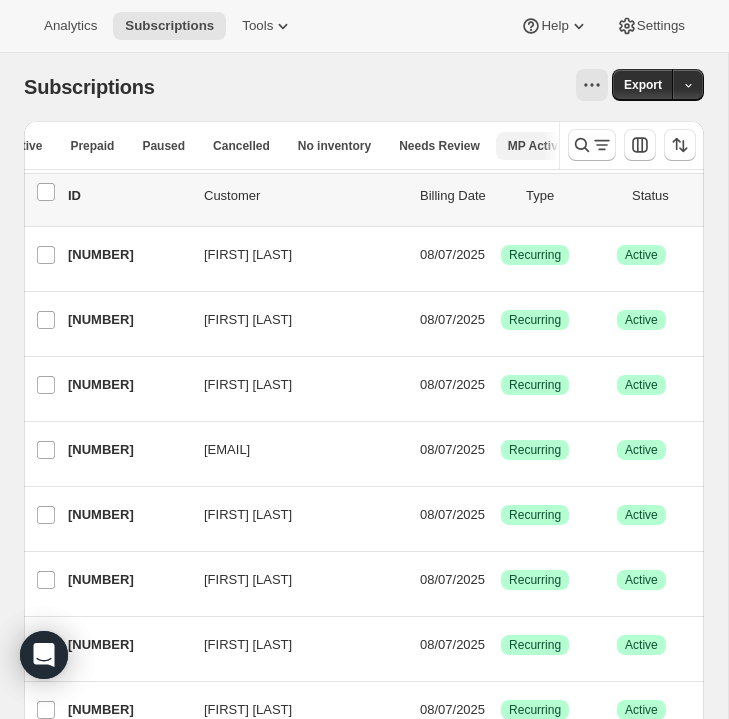 click on "MP Active" at bounding box center [536, 146] 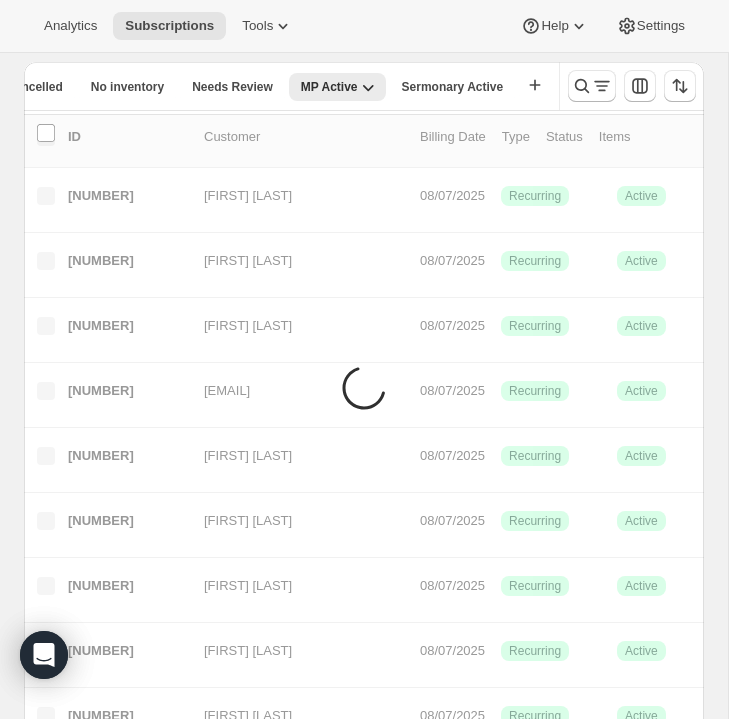 scroll, scrollTop: 0, scrollLeft: 0, axis: both 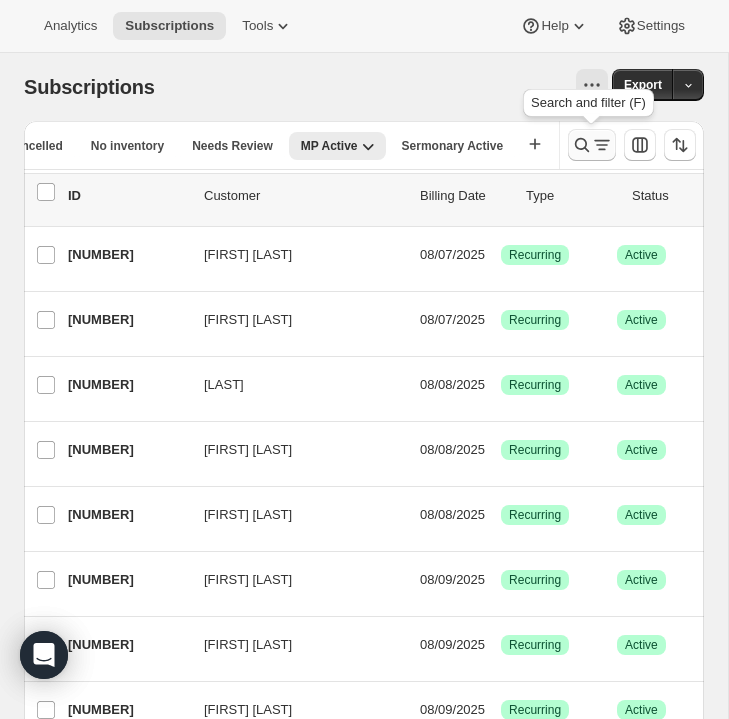 click 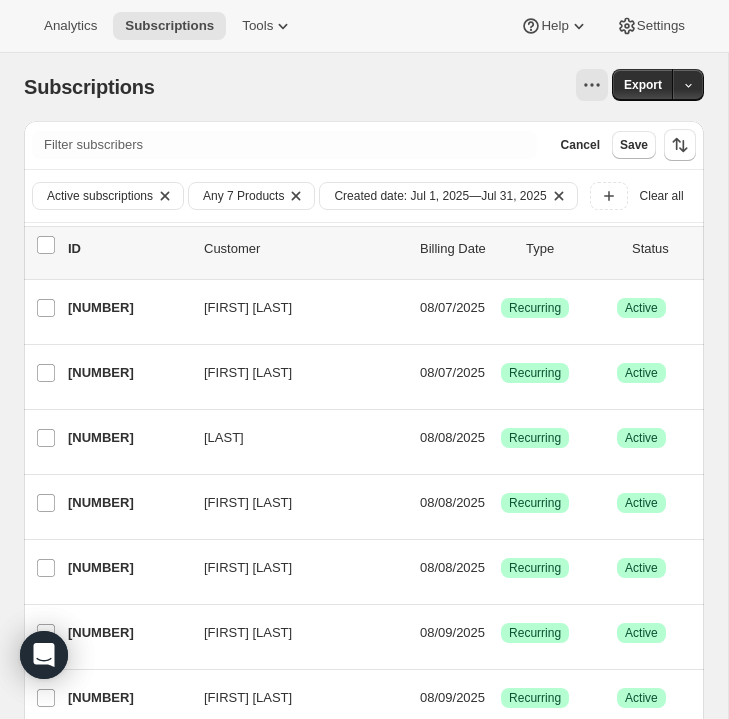 click at bounding box center [393, 85] 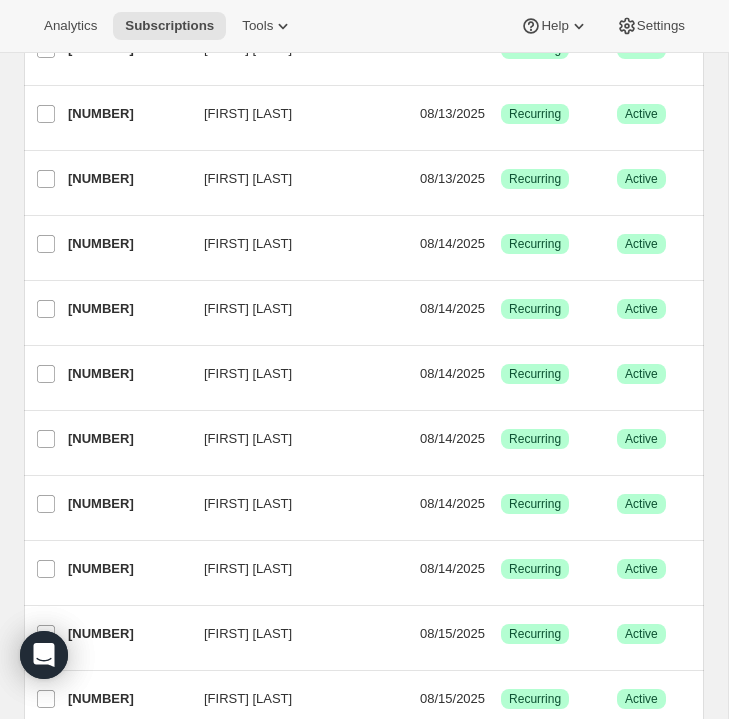 scroll, scrollTop: 2926, scrollLeft: 0, axis: vertical 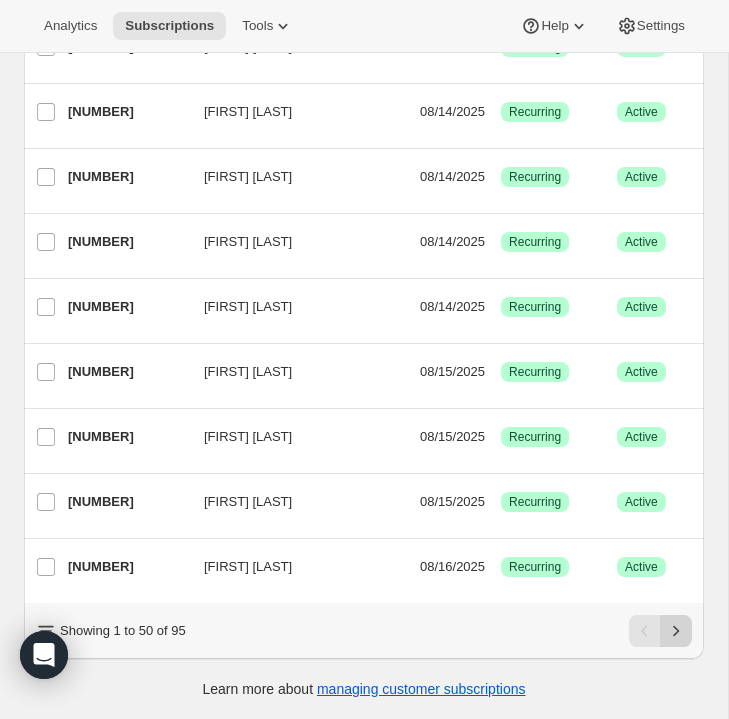 click 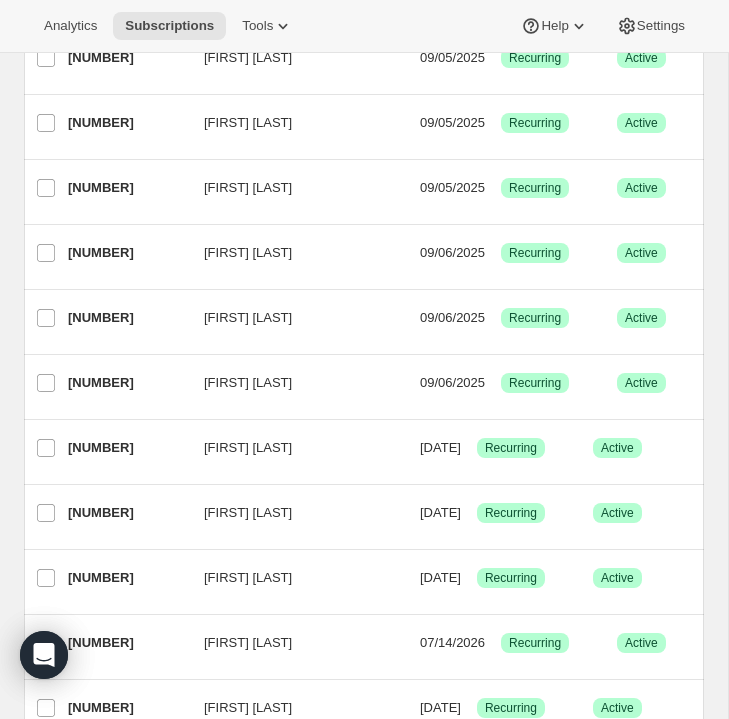 scroll, scrollTop: 2601, scrollLeft: 0, axis: vertical 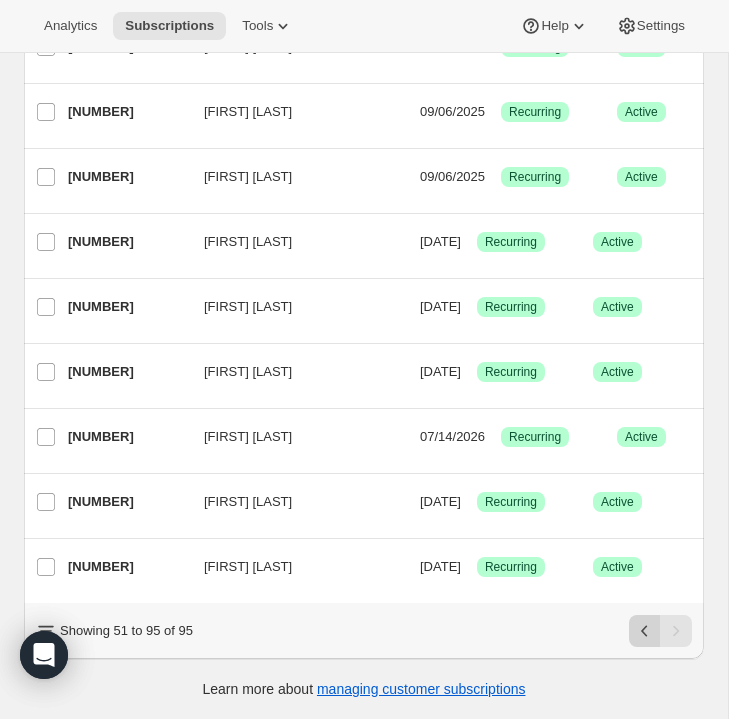 click 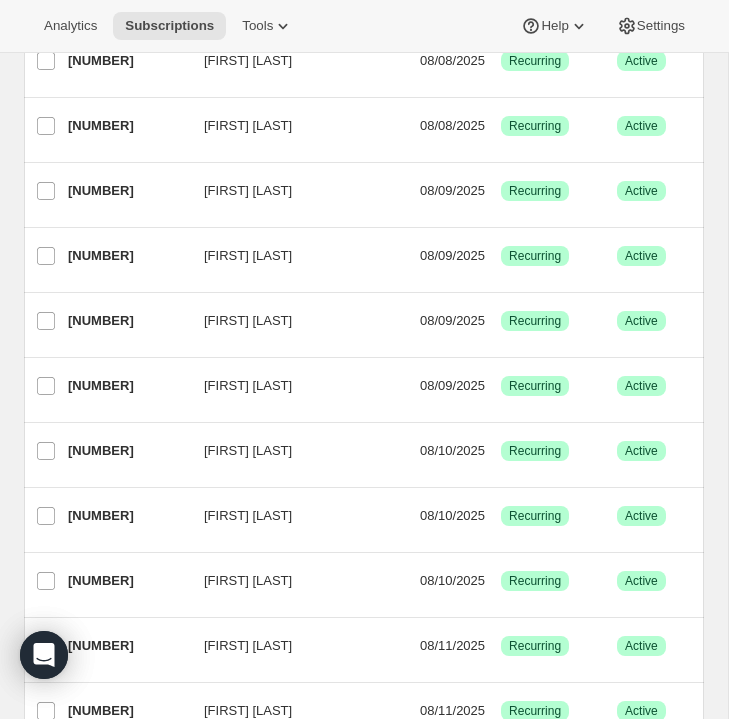 scroll, scrollTop: 0, scrollLeft: 0, axis: both 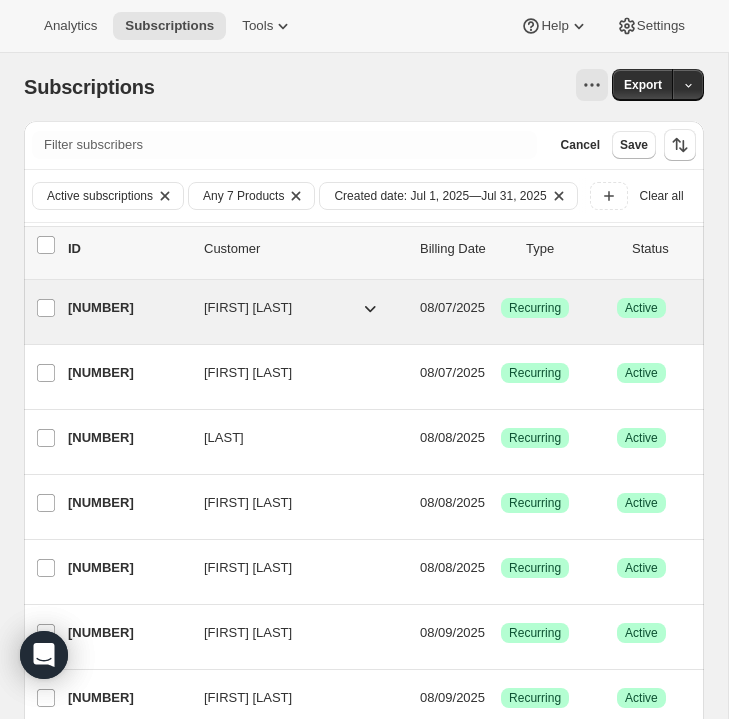 click 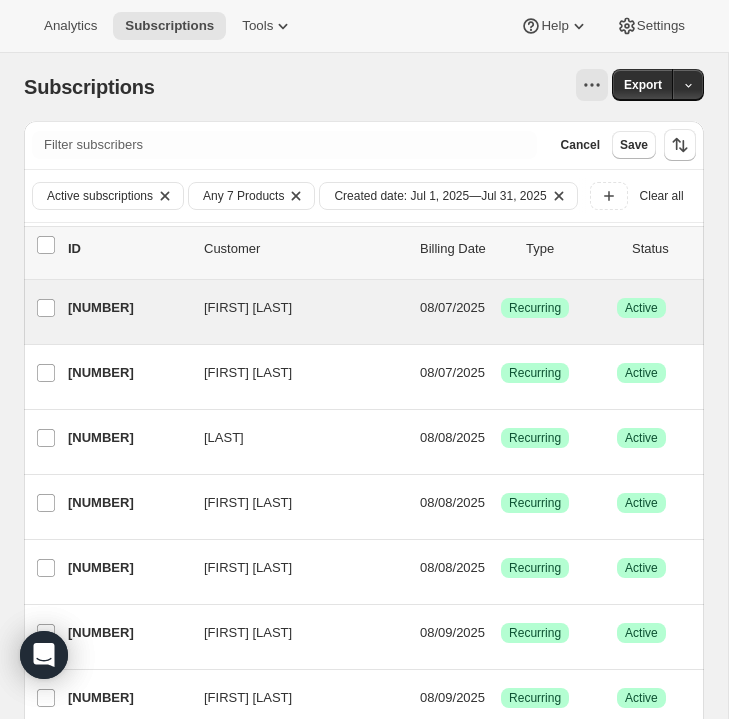 click on "[NUMBER] [FIRST] [LAST] [DATE] Success Recurring Success Active 1   item [PRICE]" at bounding box center [508, 312] 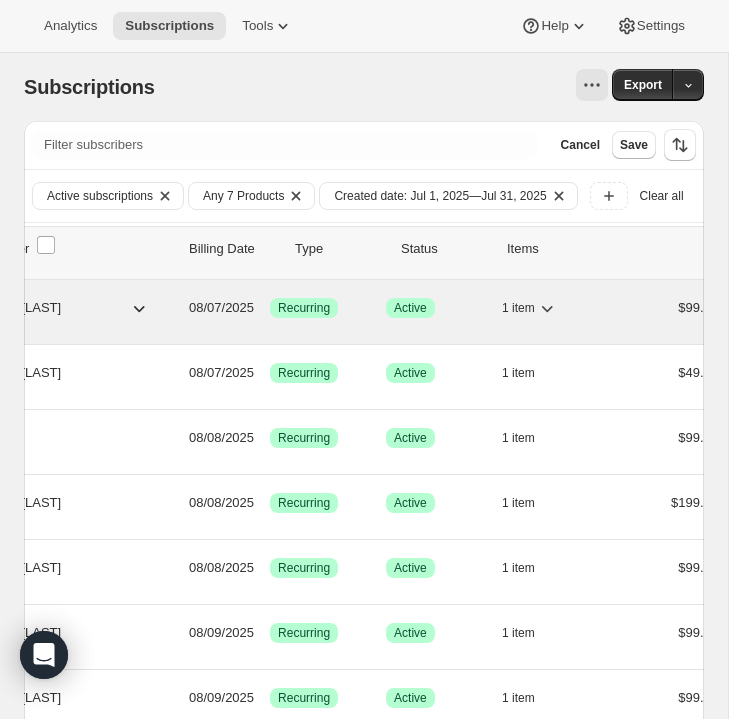 scroll, scrollTop: 0, scrollLeft: 302, axis: horizontal 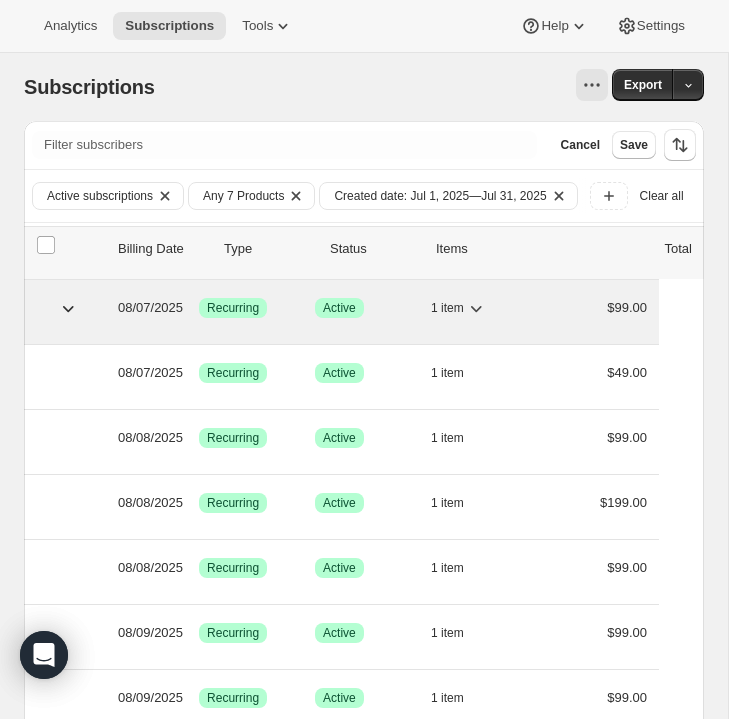 click 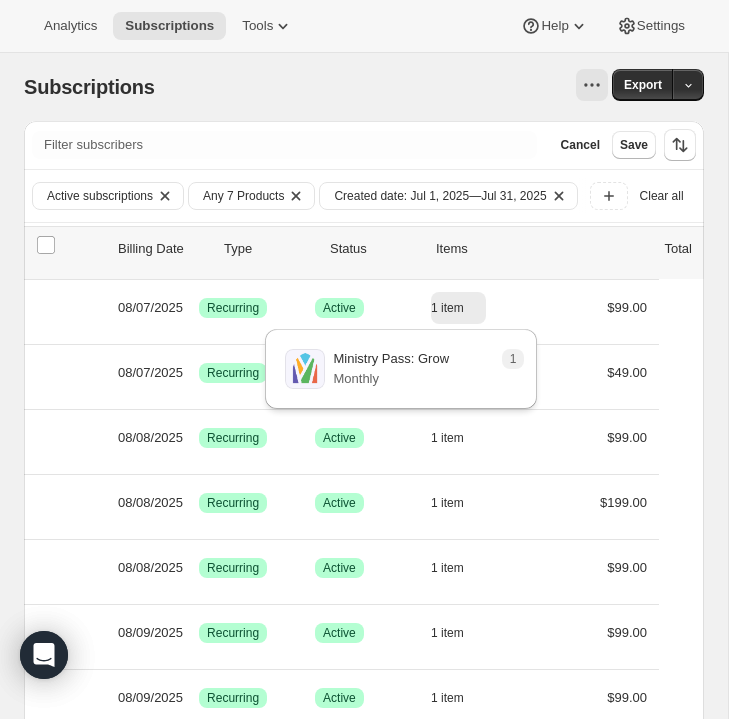 click on "1 Ministry Pass: Grow Monthly" at bounding box center [401, 374] 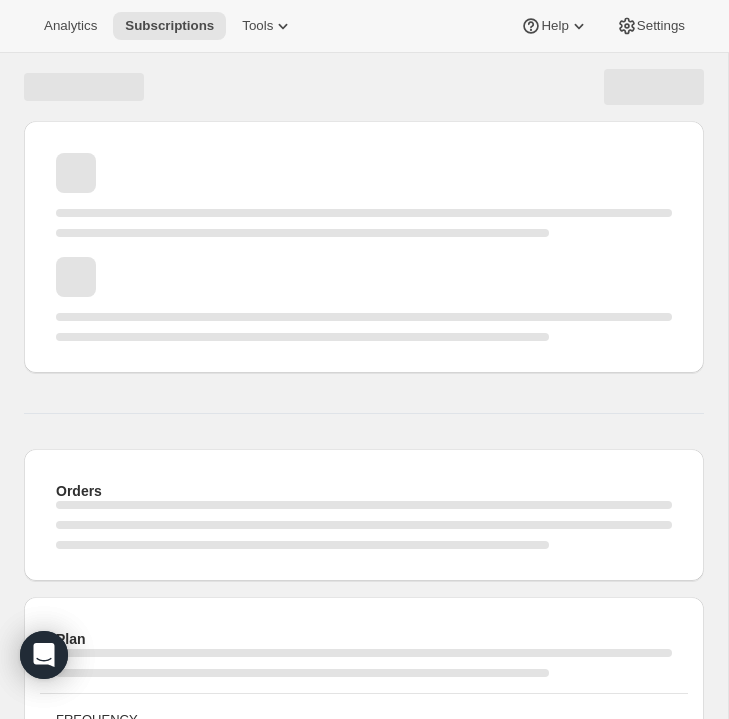 click at bounding box center [364, 299] 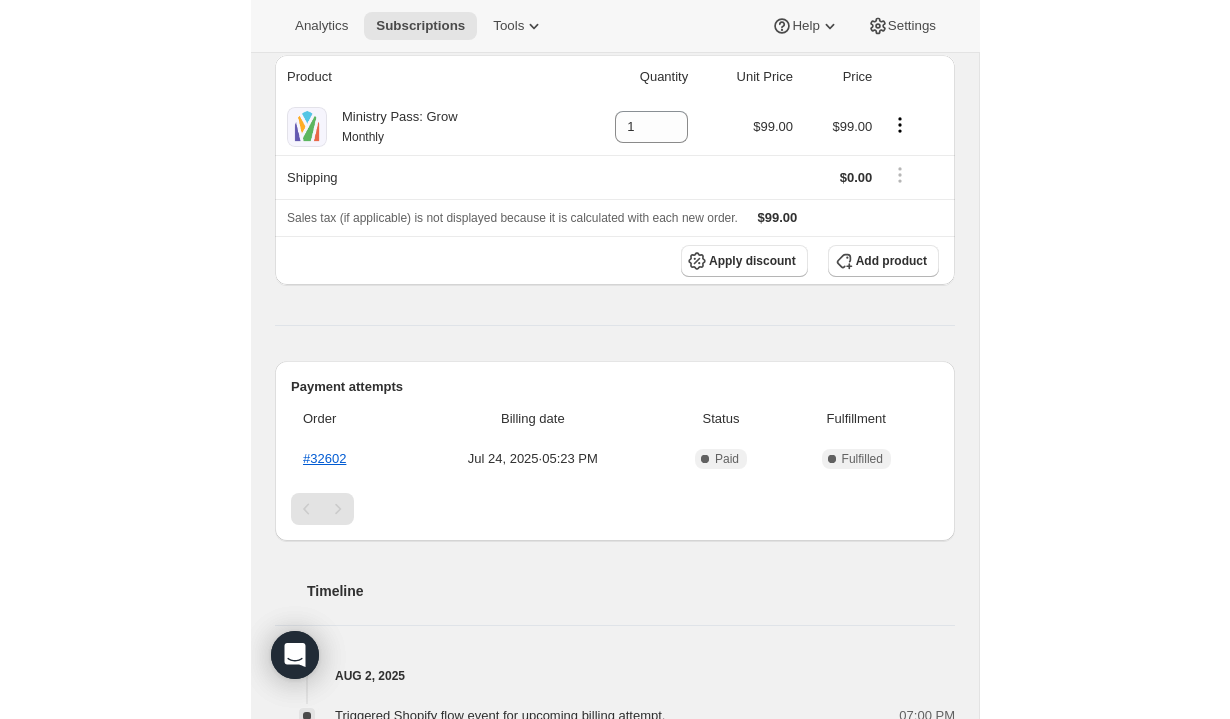 scroll, scrollTop: 0, scrollLeft: 0, axis: both 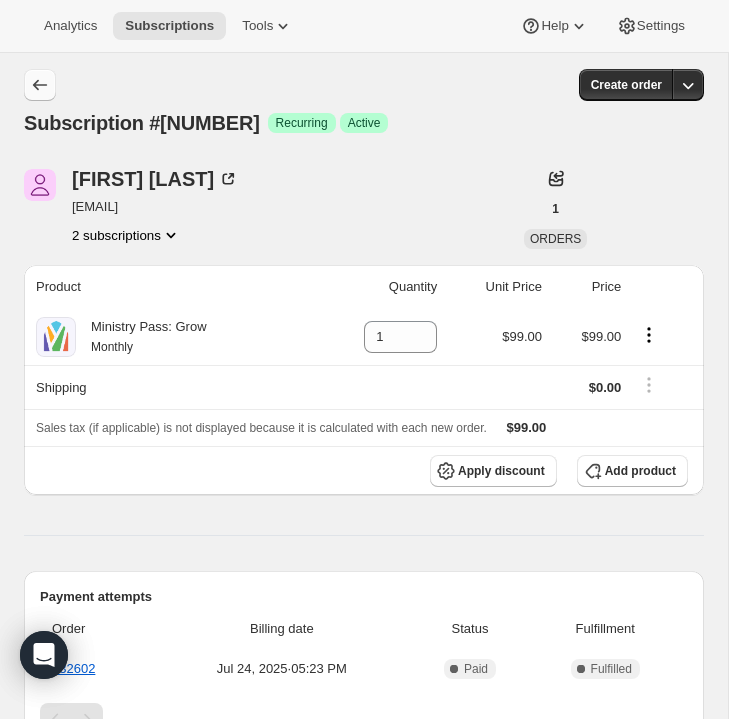 click 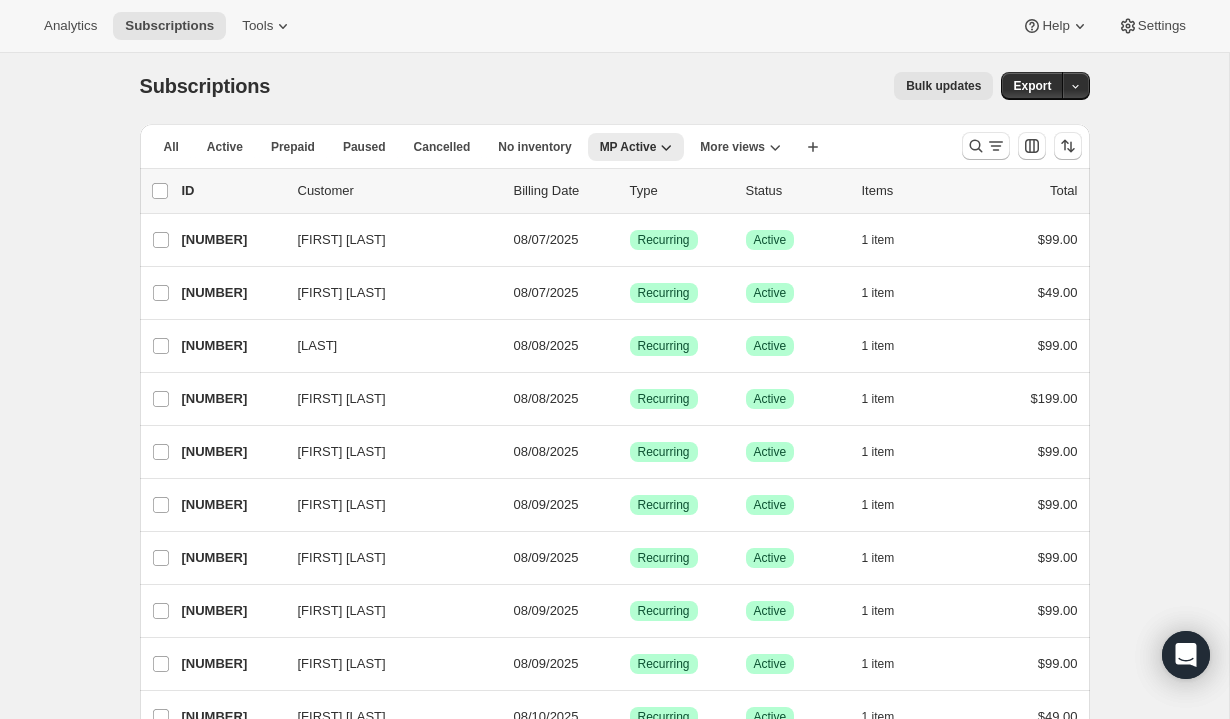 scroll, scrollTop: 0, scrollLeft: 0, axis: both 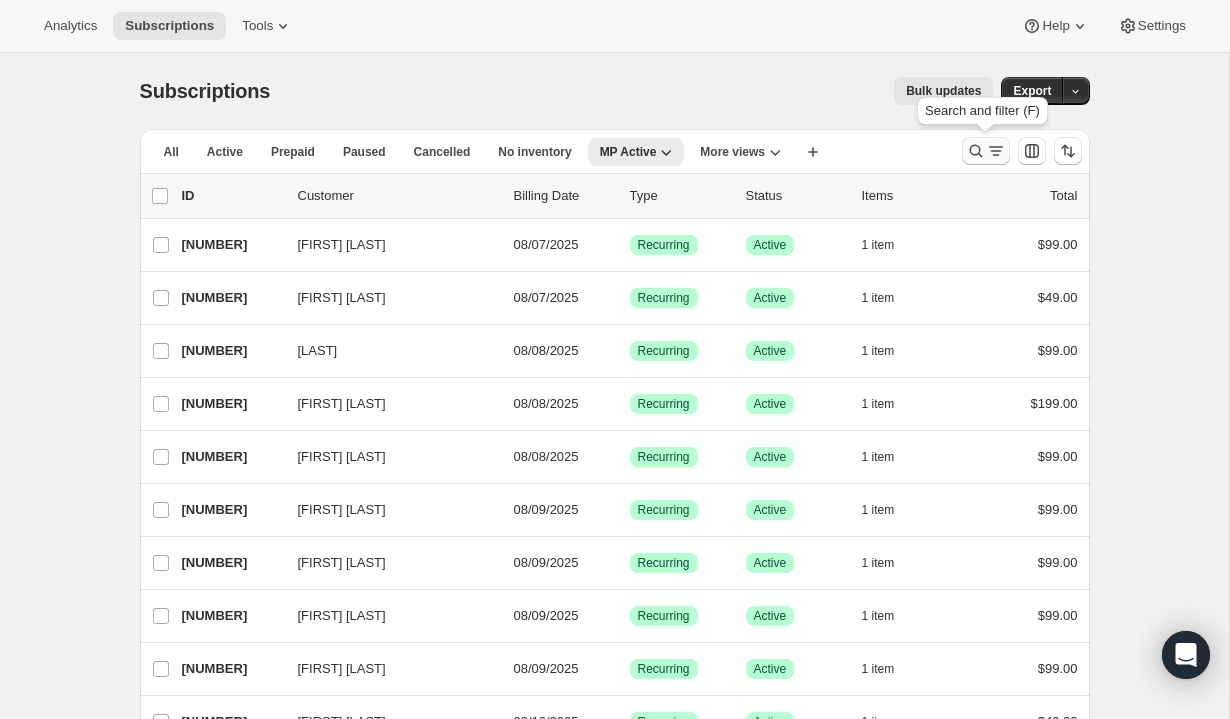 click at bounding box center [986, 151] 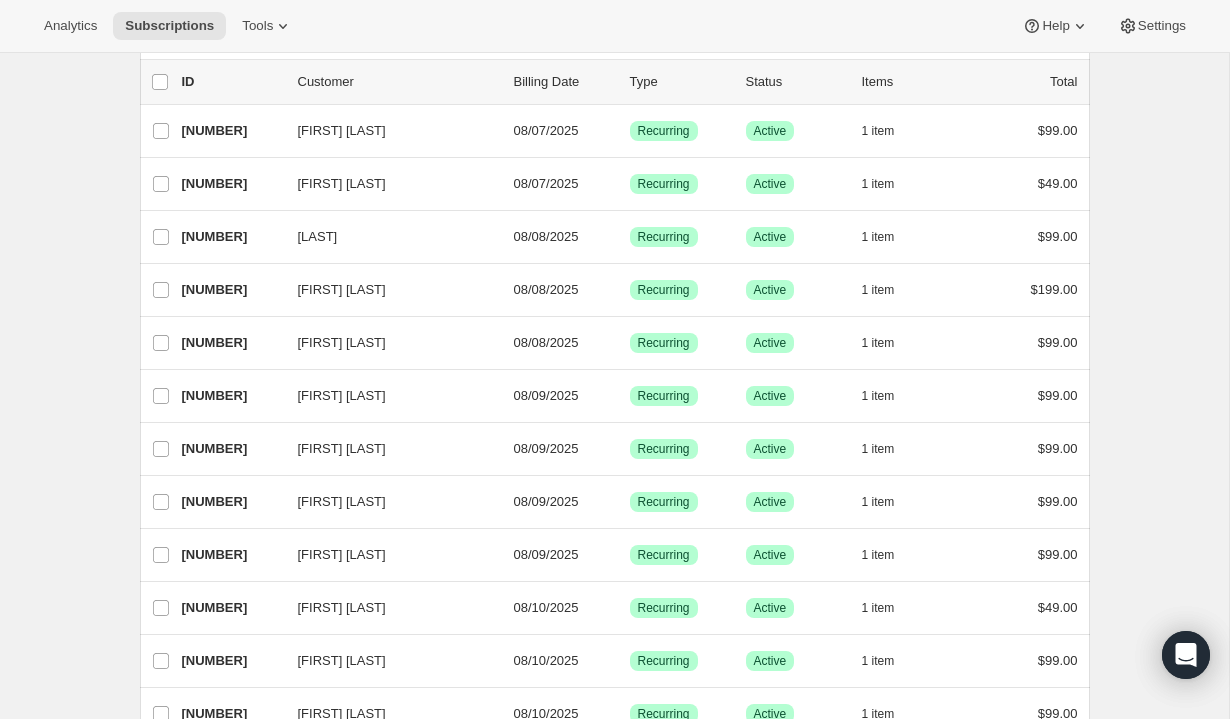 scroll, scrollTop: 152, scrollLeft: 0, axis: vertical 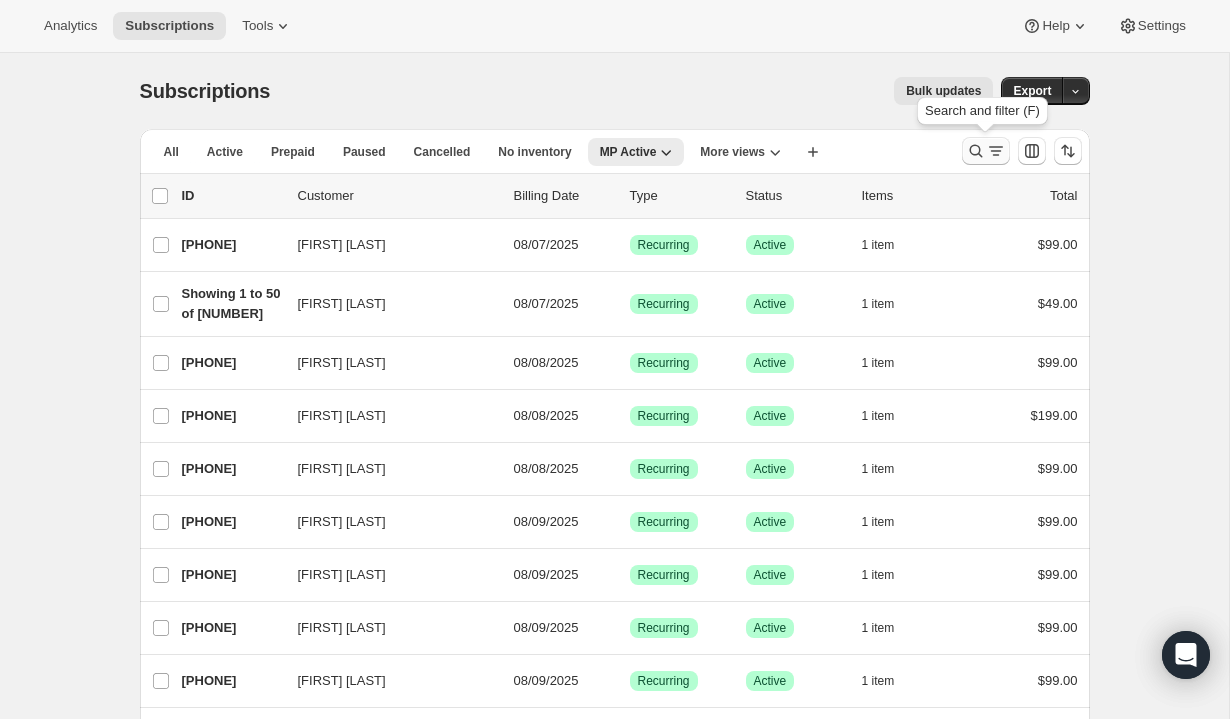 click 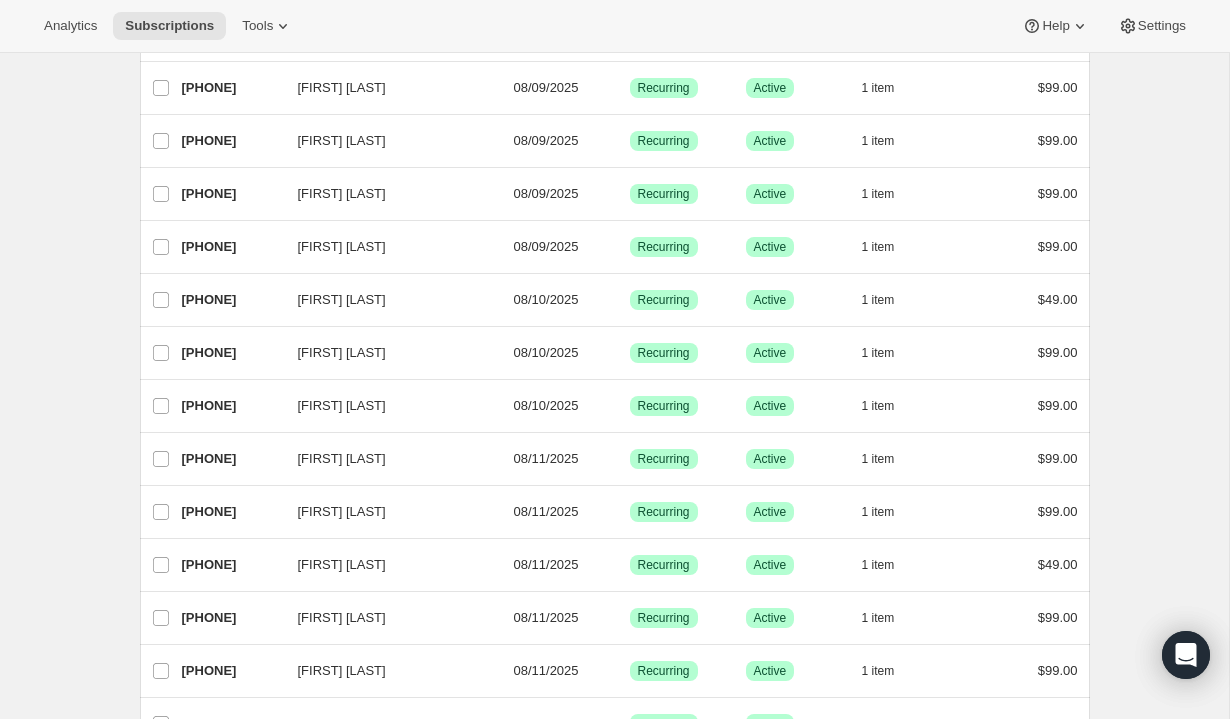 scroll, scrollTop: 0, scrollLeft: 0, axis: both 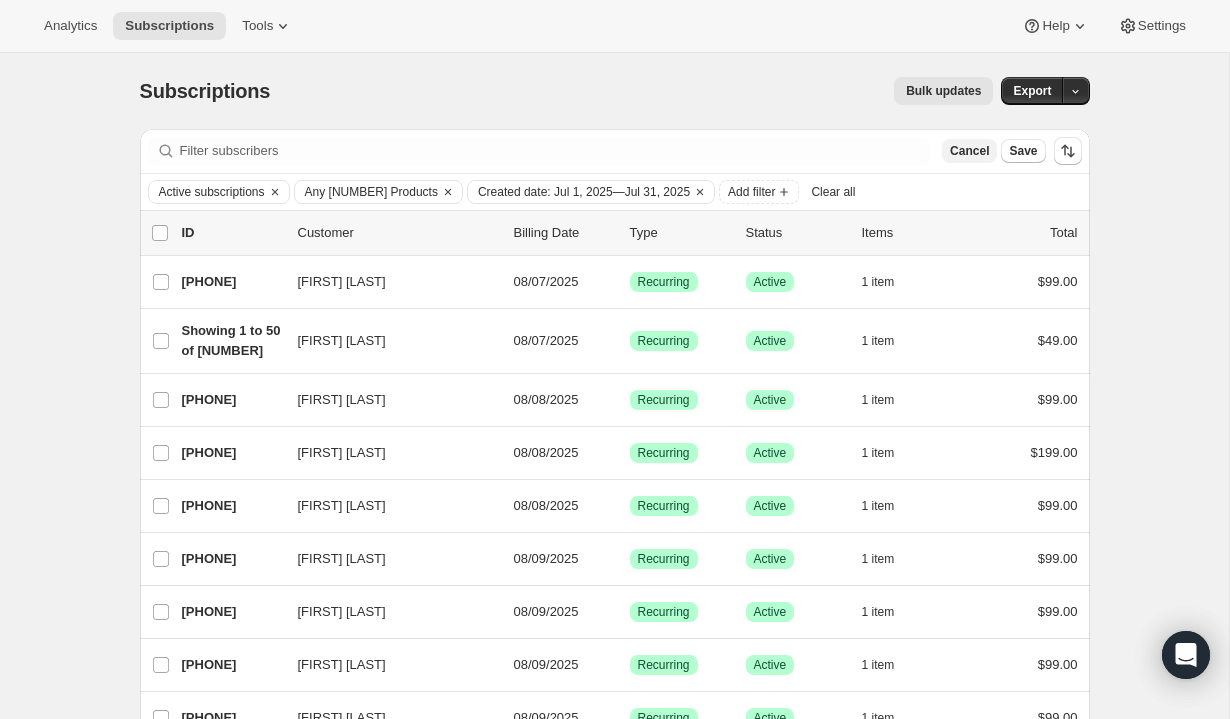 click on "Cancel" at bounding box center [969, 151] 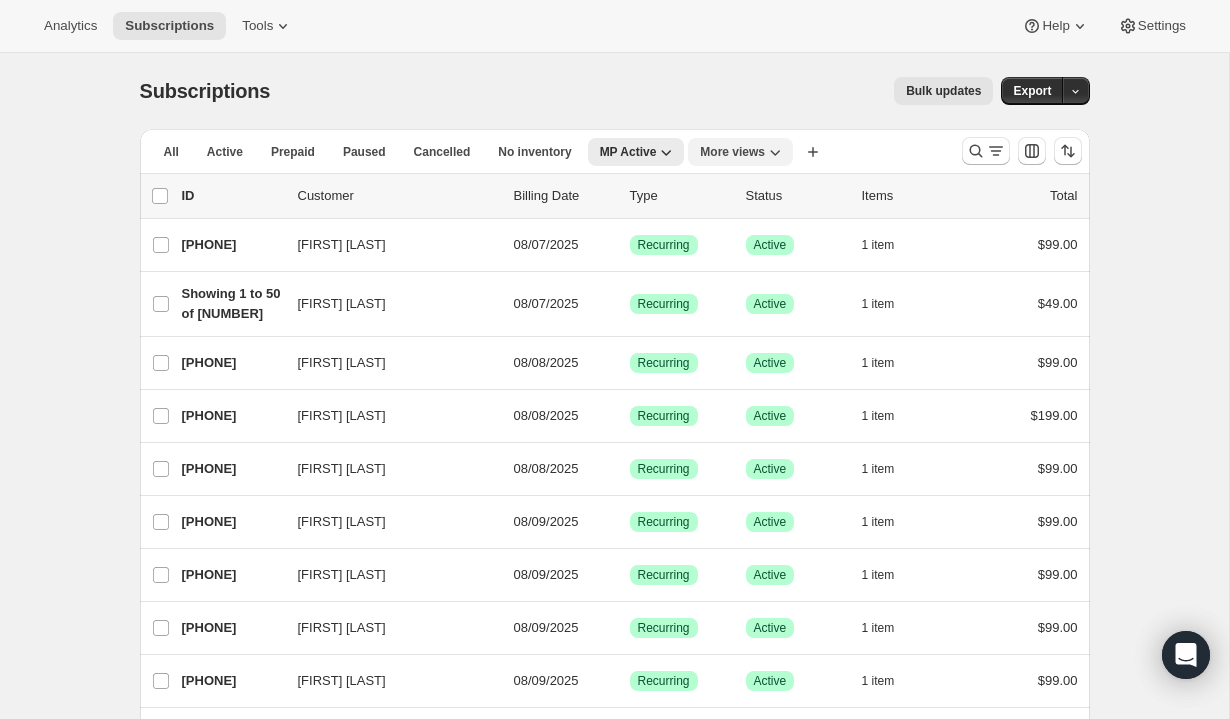 click on "More views" at bounding box center [740, 152] 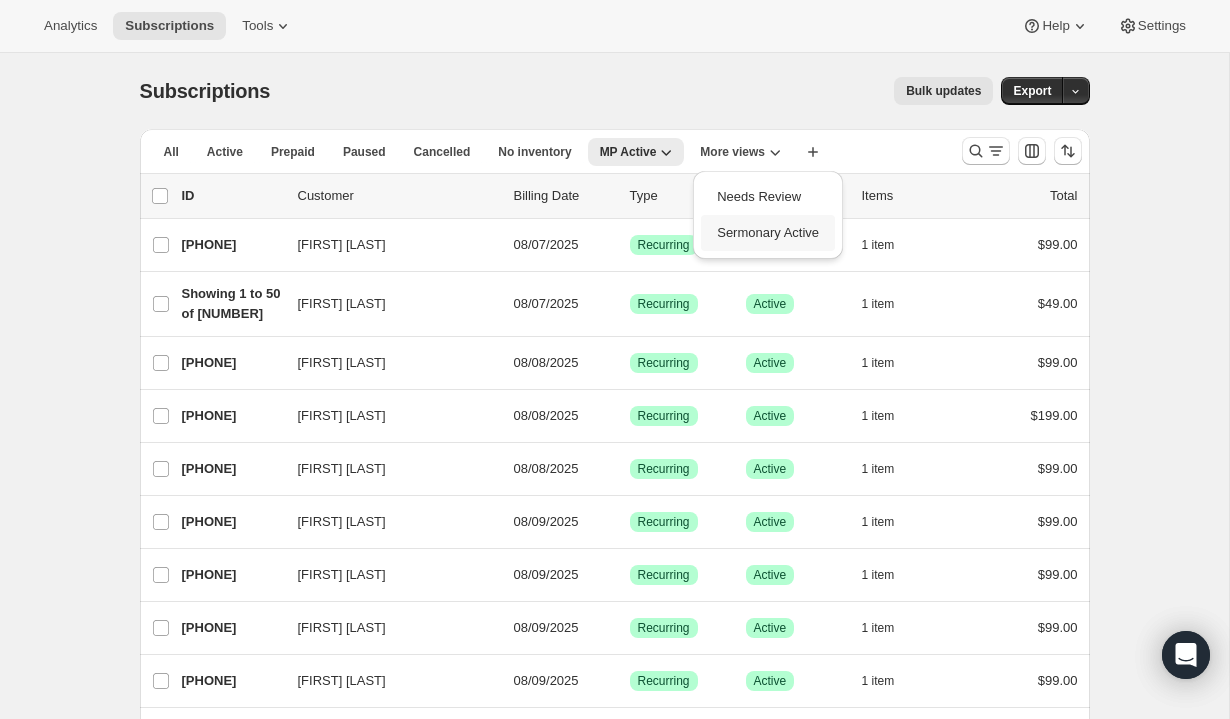 click on "Sermonary Active" at bounding box center [768, 233] 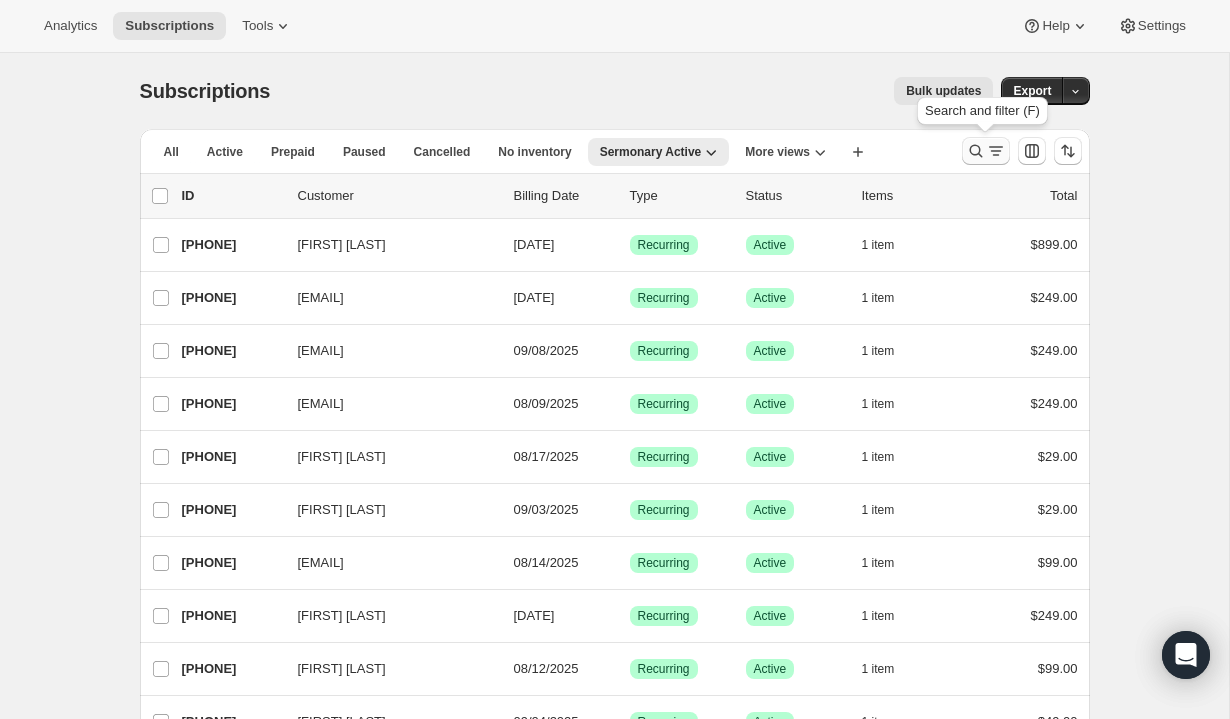 click 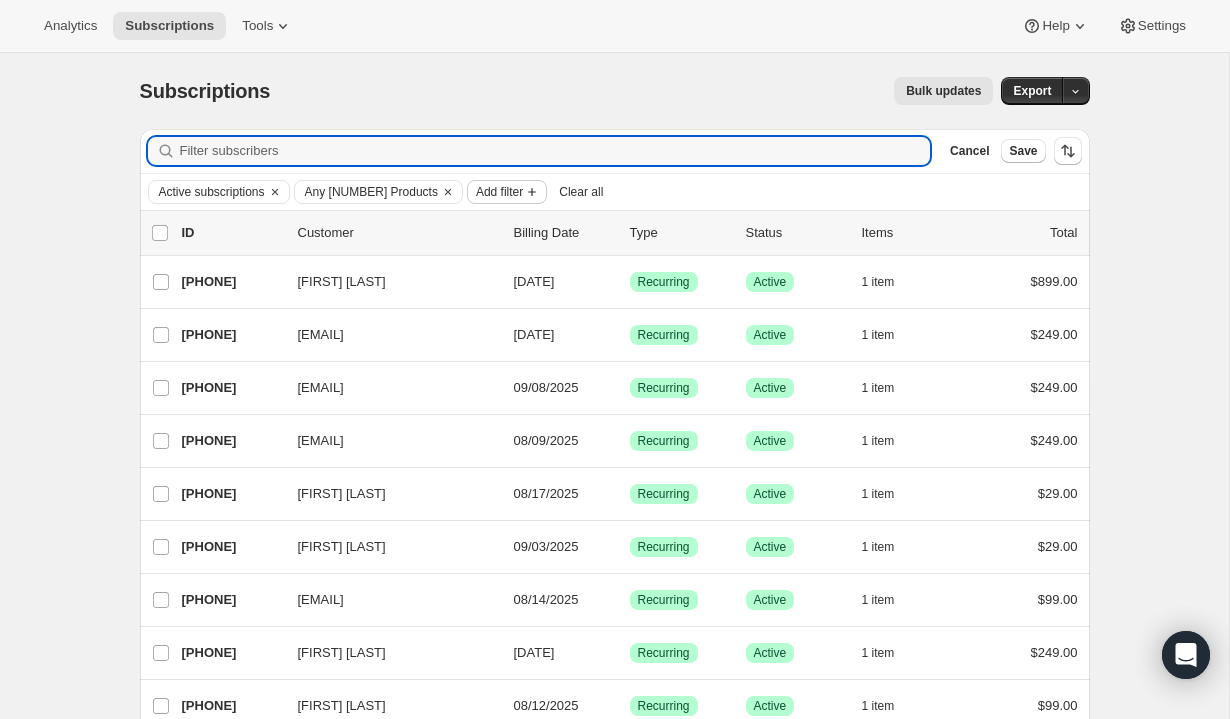 click on "Add filter" at bounding box center [499, 192] 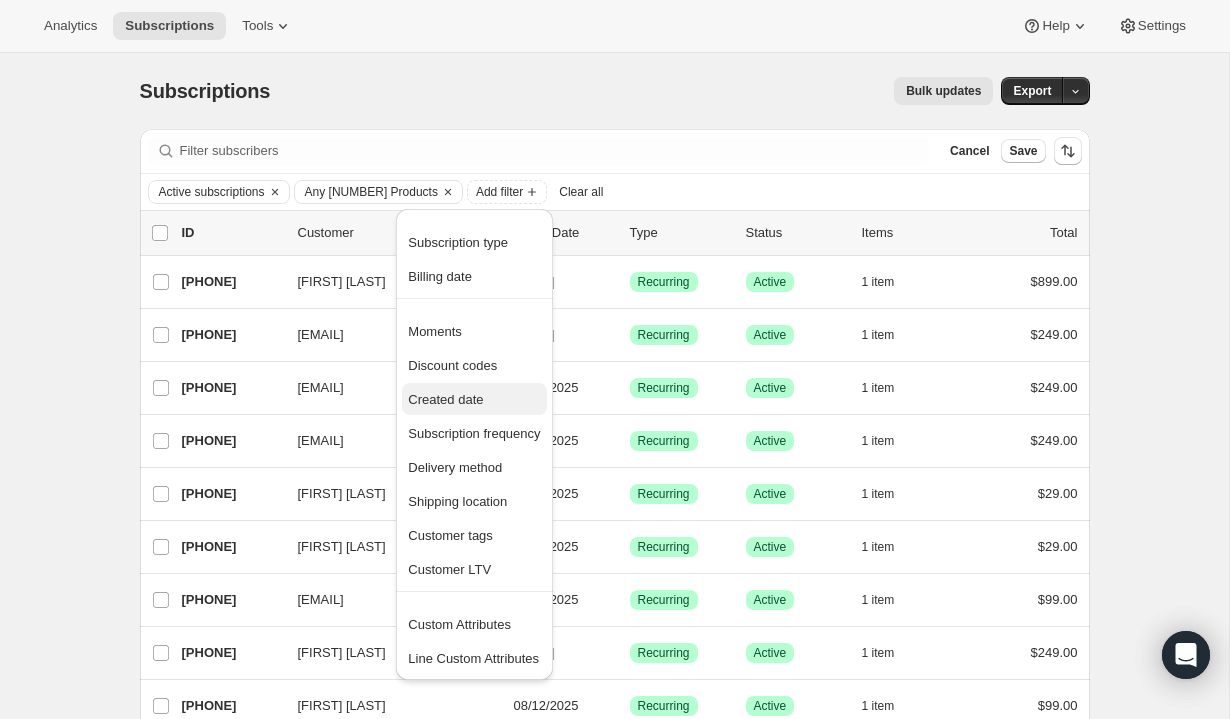 click on "Created date" at bounding box center [445, 399] 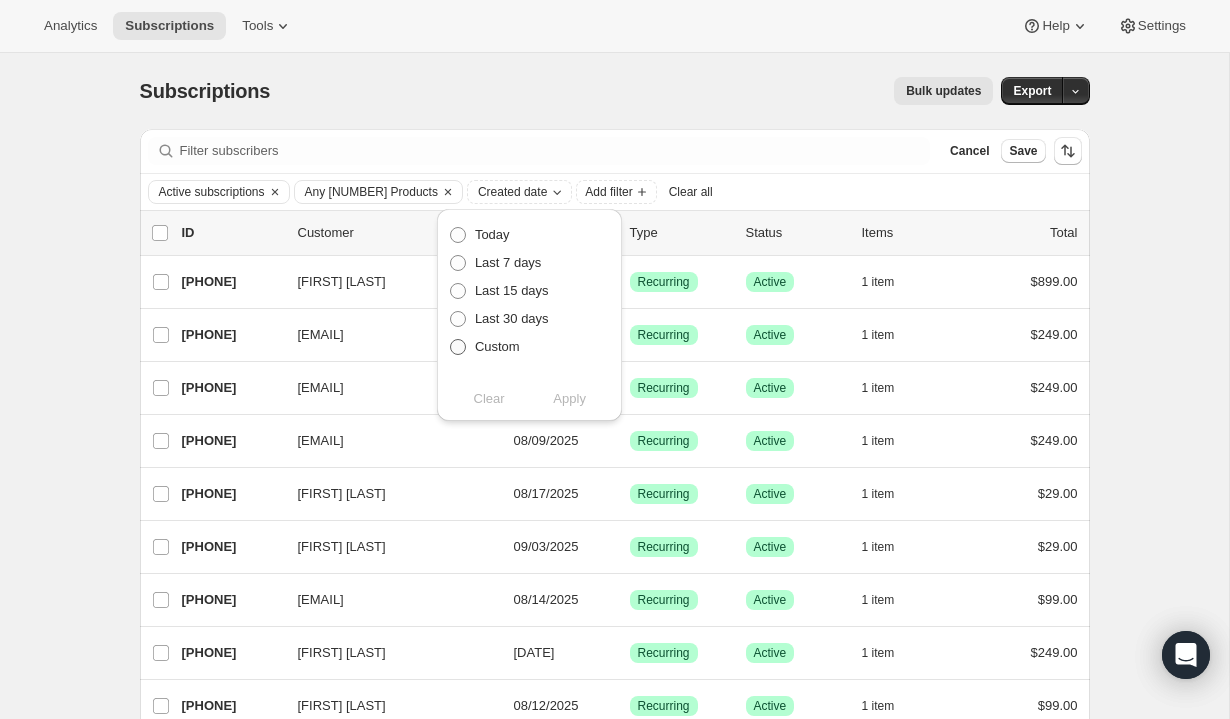 click at bounding box center [458, 347] 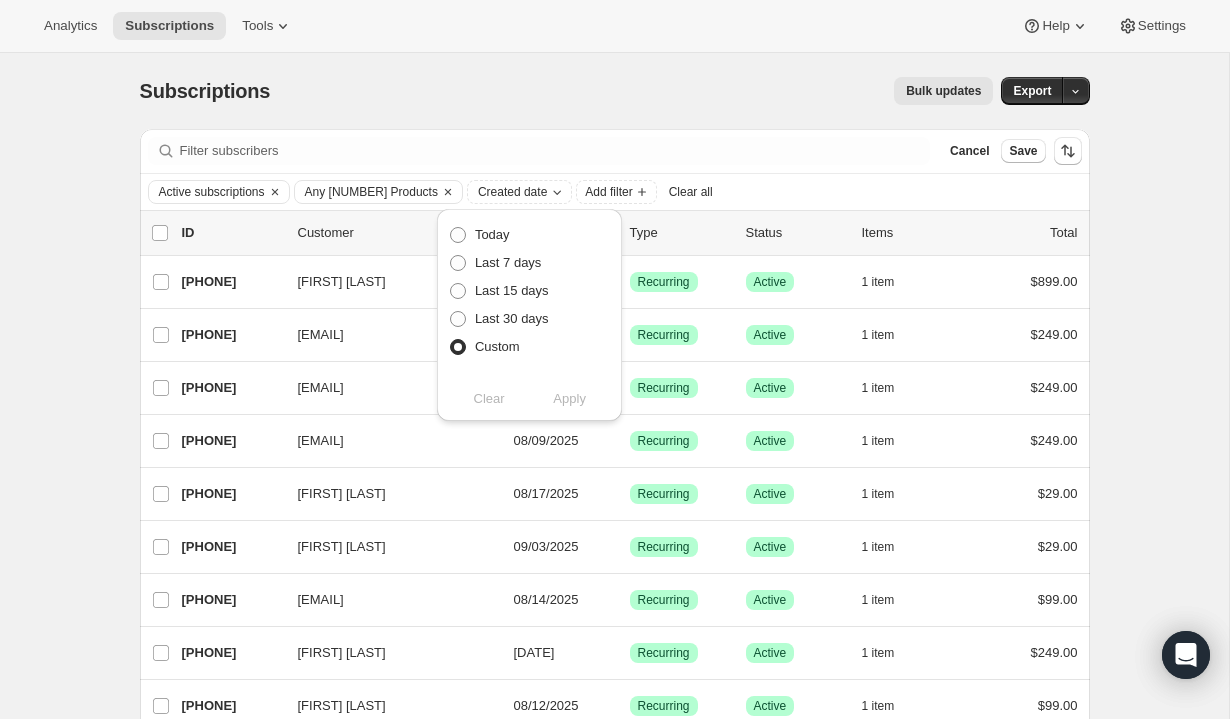 radio on "true" 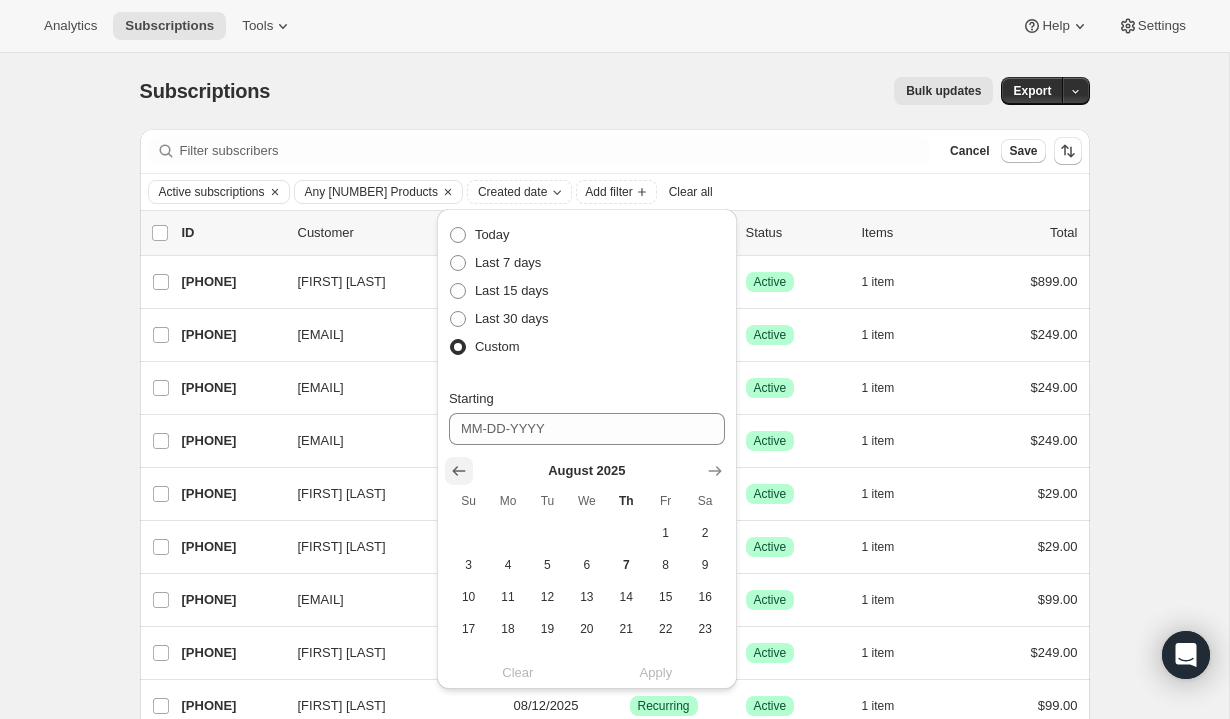 click 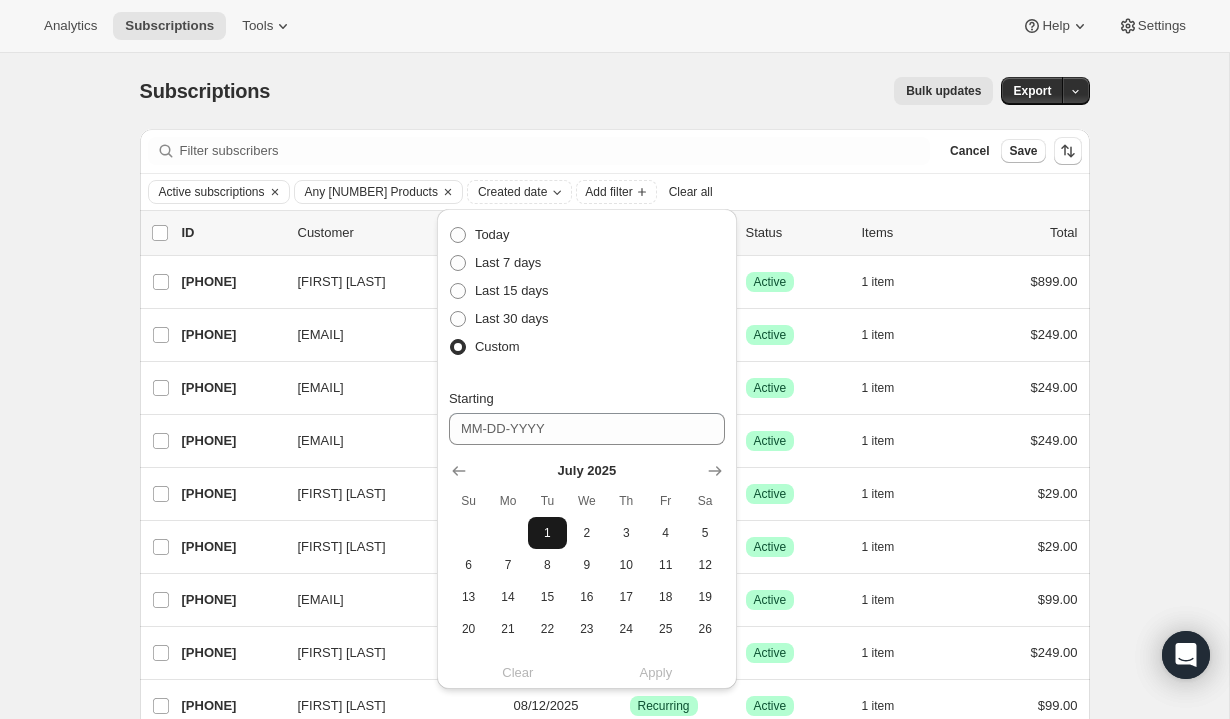 click on "1" at bounding box center [547, 533] 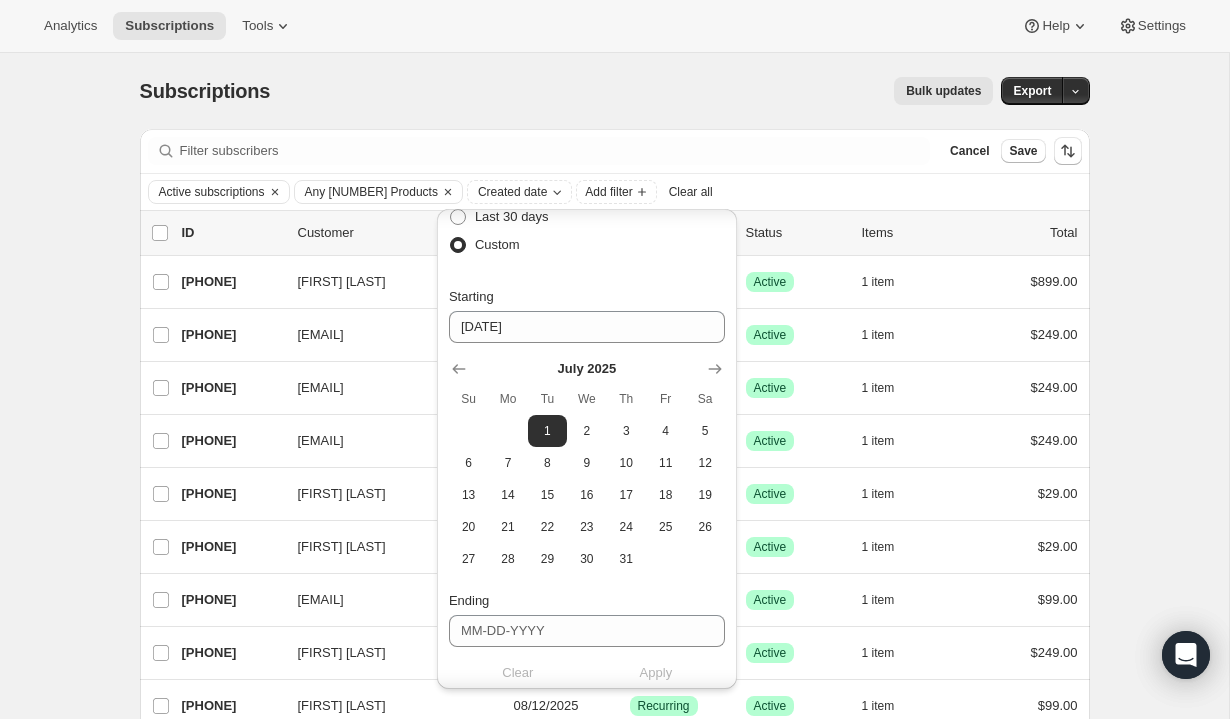 scroll, scrollTop: 104, scrollLeft: 0, axis: vertical 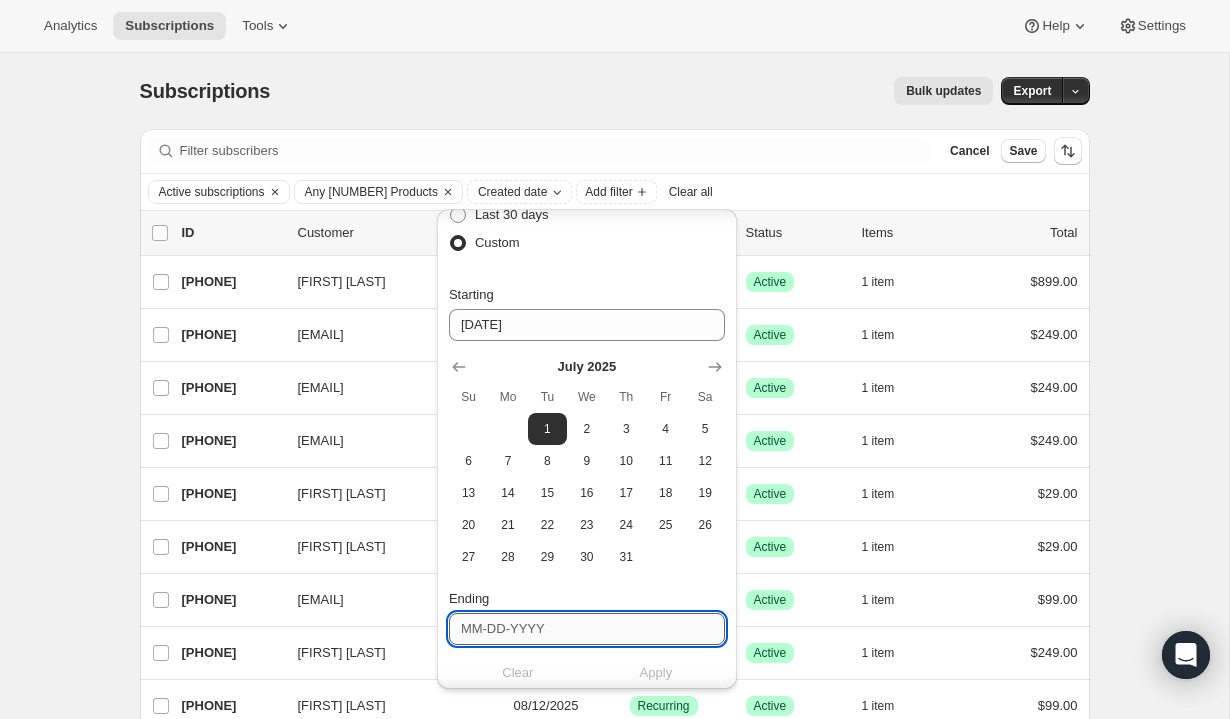 click on "Ending" at bounding box center [587, 629] 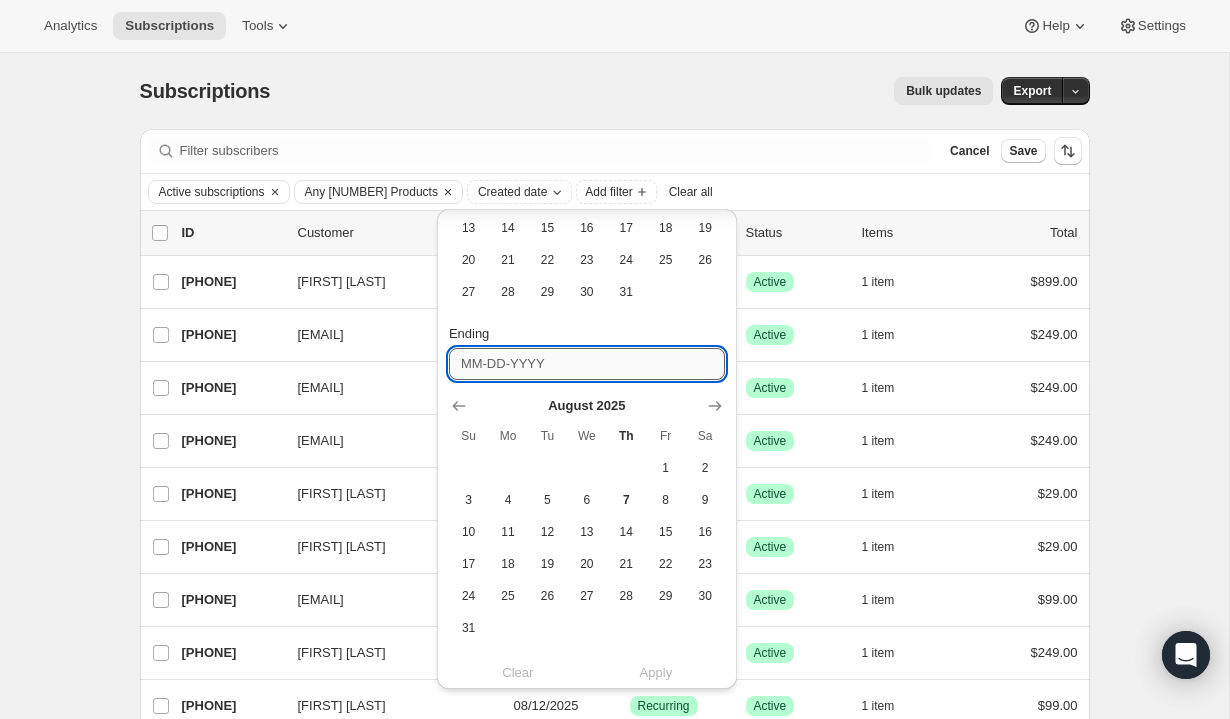 scroll, scrollTop: 400, scrollLeft: 0, axis: vertical 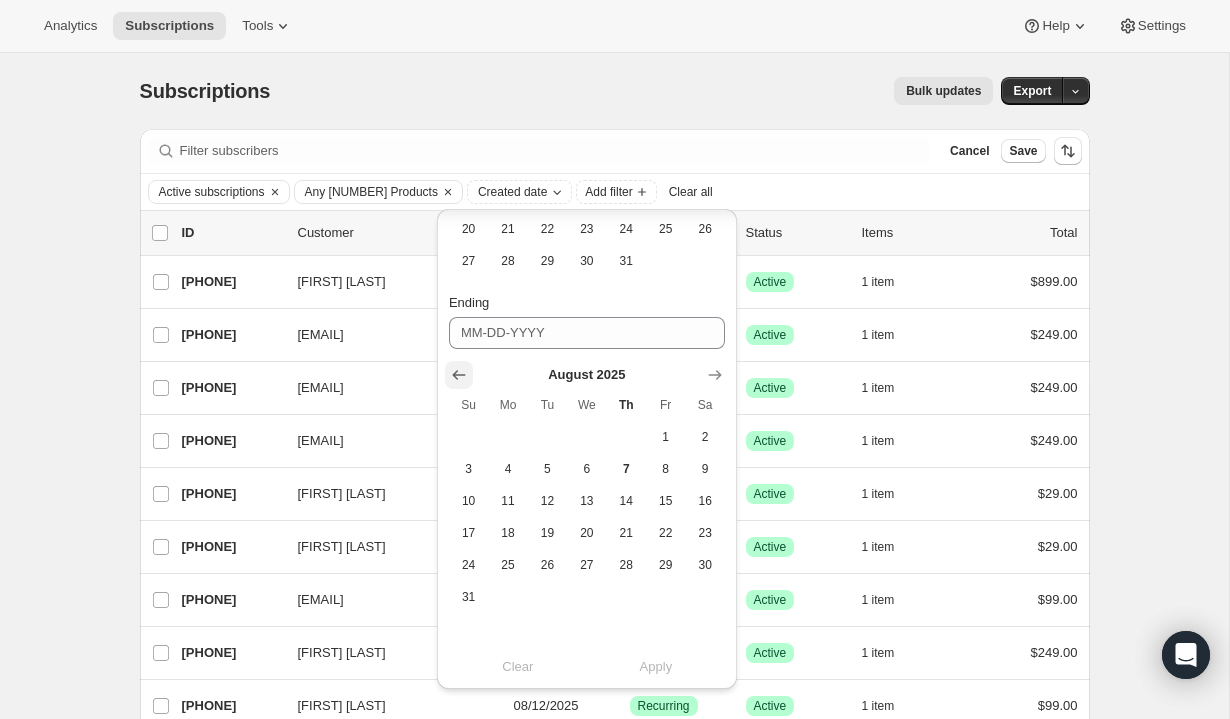 click 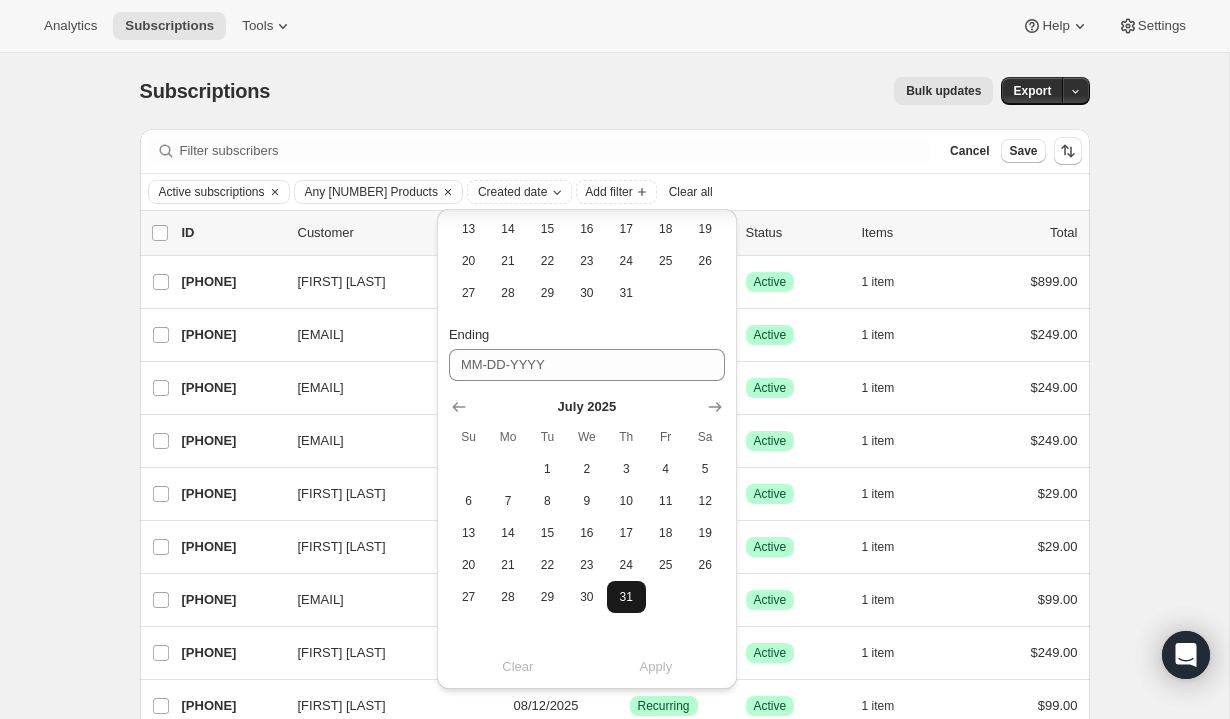 click on "31" at bounding box center (626, 597) 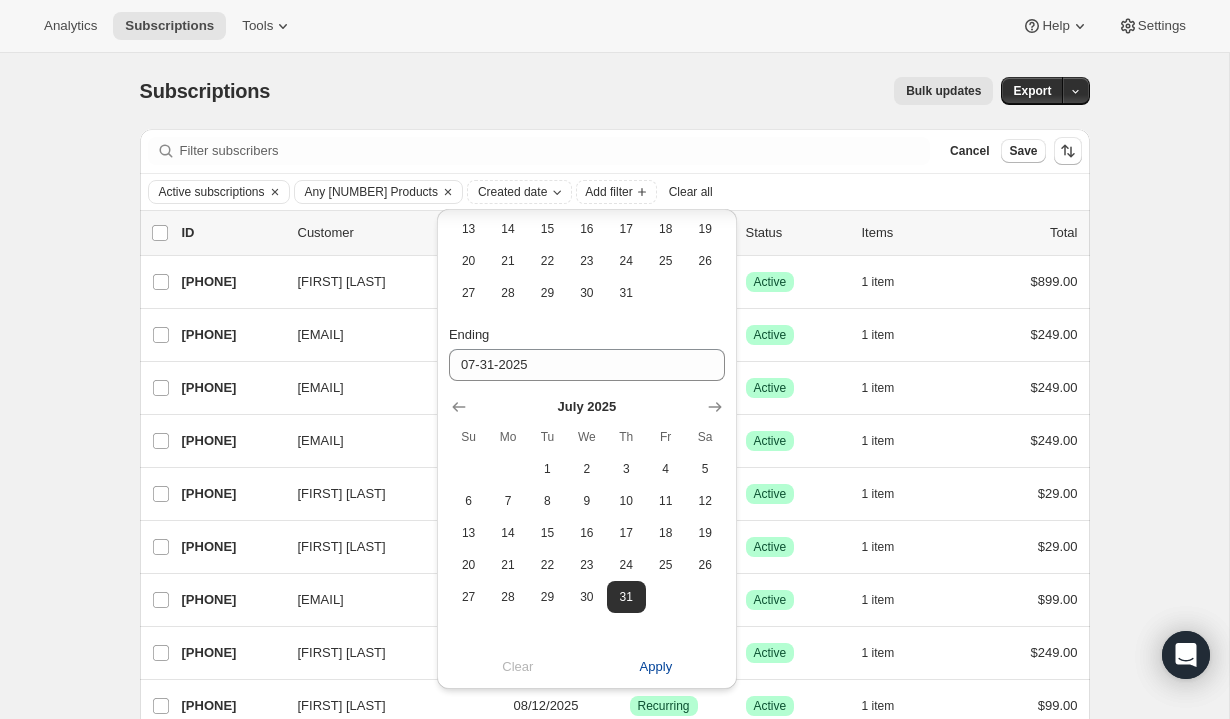 click on "Apply" at bounding box center (656, 667) 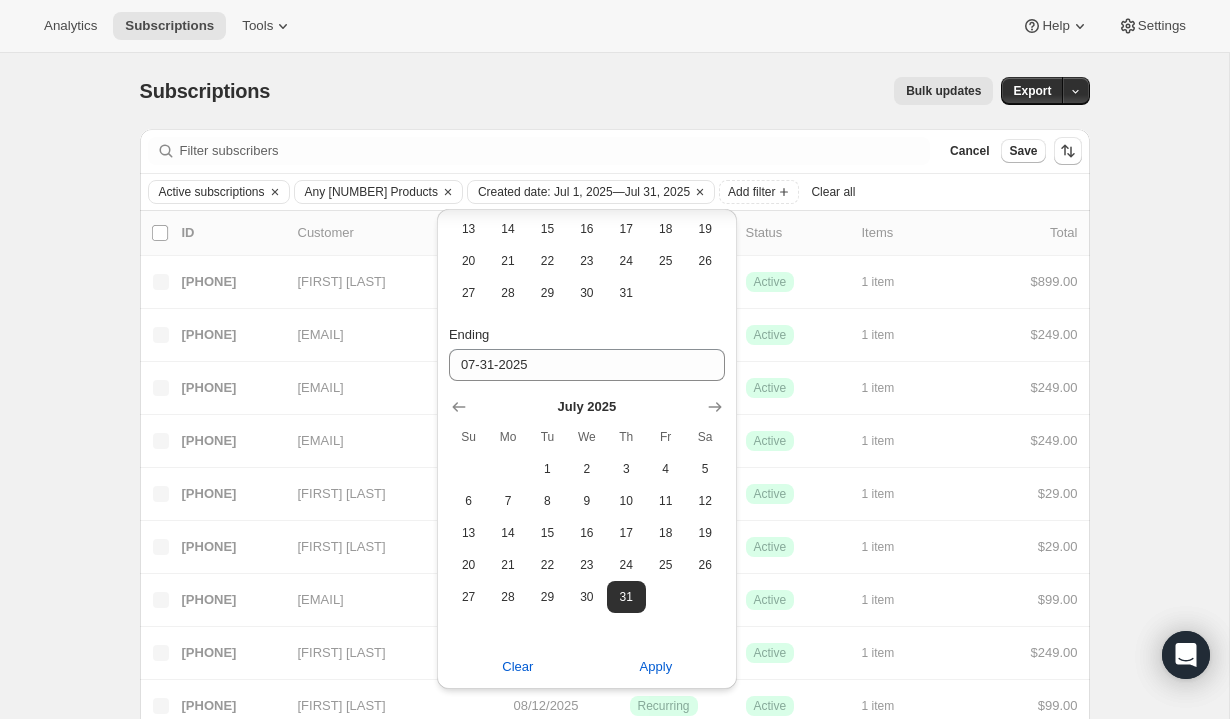 click on "Active subscriptions Any 18 Products Created date: Jul 1, 2025—Jul 31, 2025 Add filter   Clear all" at bounding box center [615, 192] 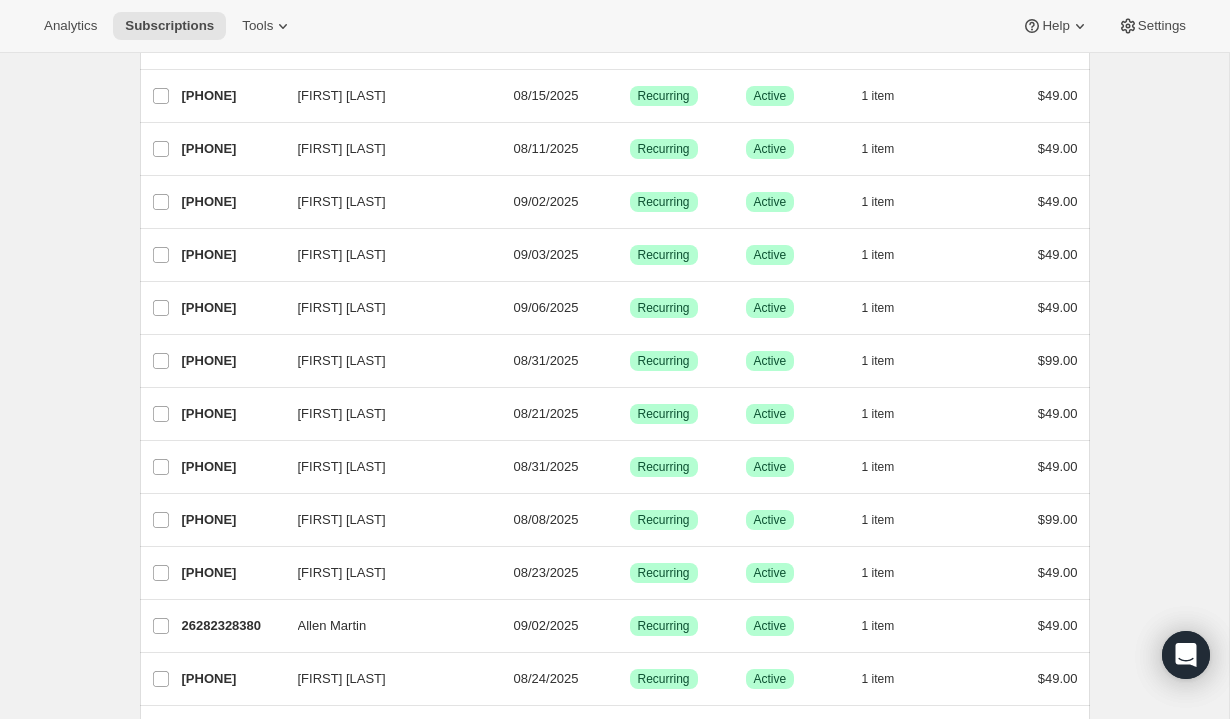 scroll, scrollTop: 0, scrollLeft: 0, axis: both 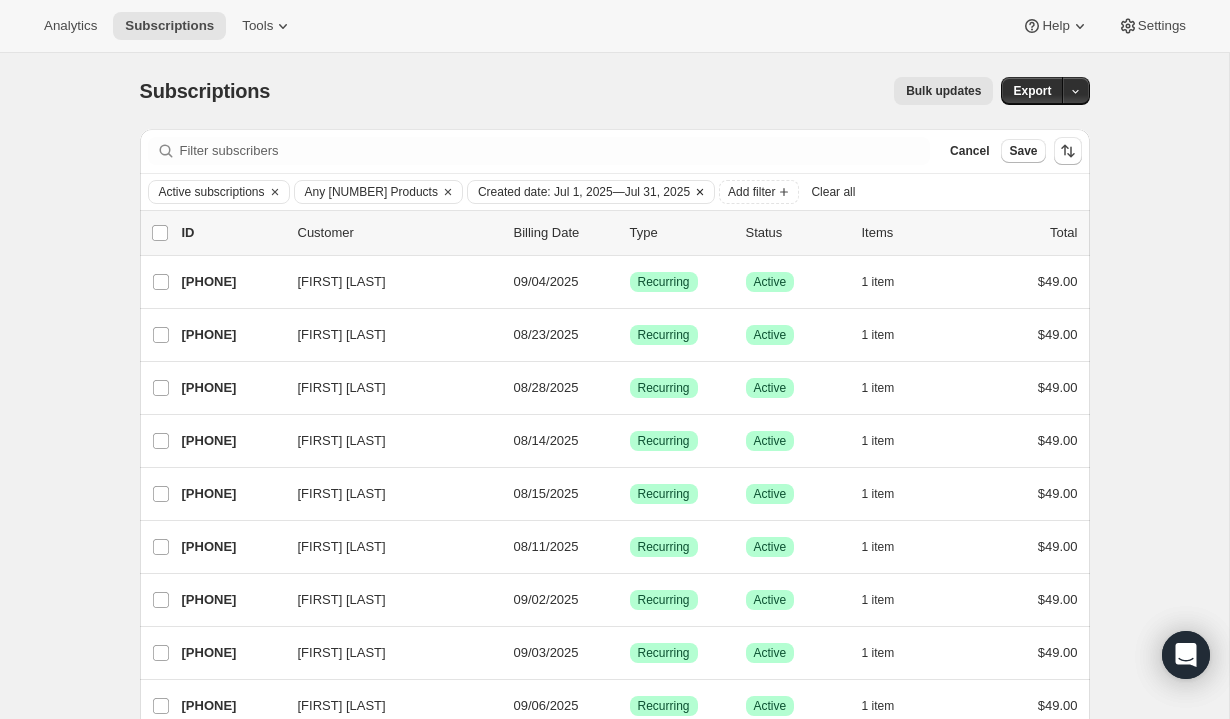 click on "Created date: Jul 1, 2025—Jul 31, 2025" at bounding box center (584, 192) 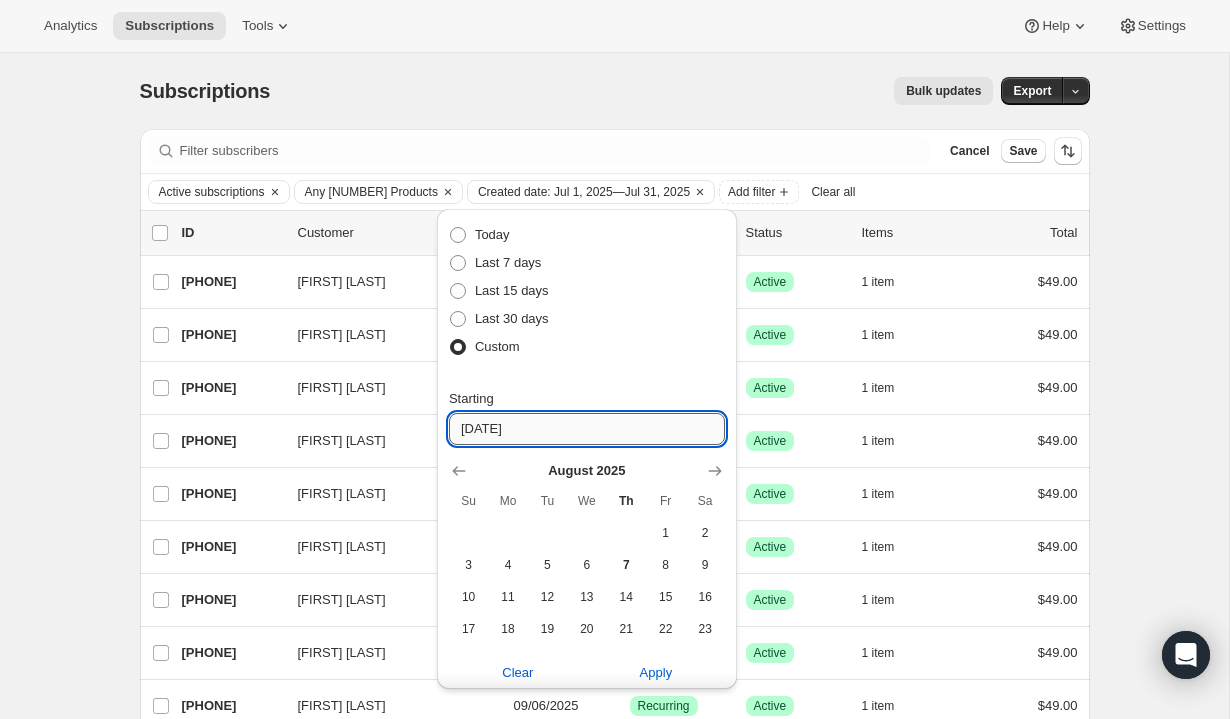 click on "07-01-2025" at bounding box center (587, 429) 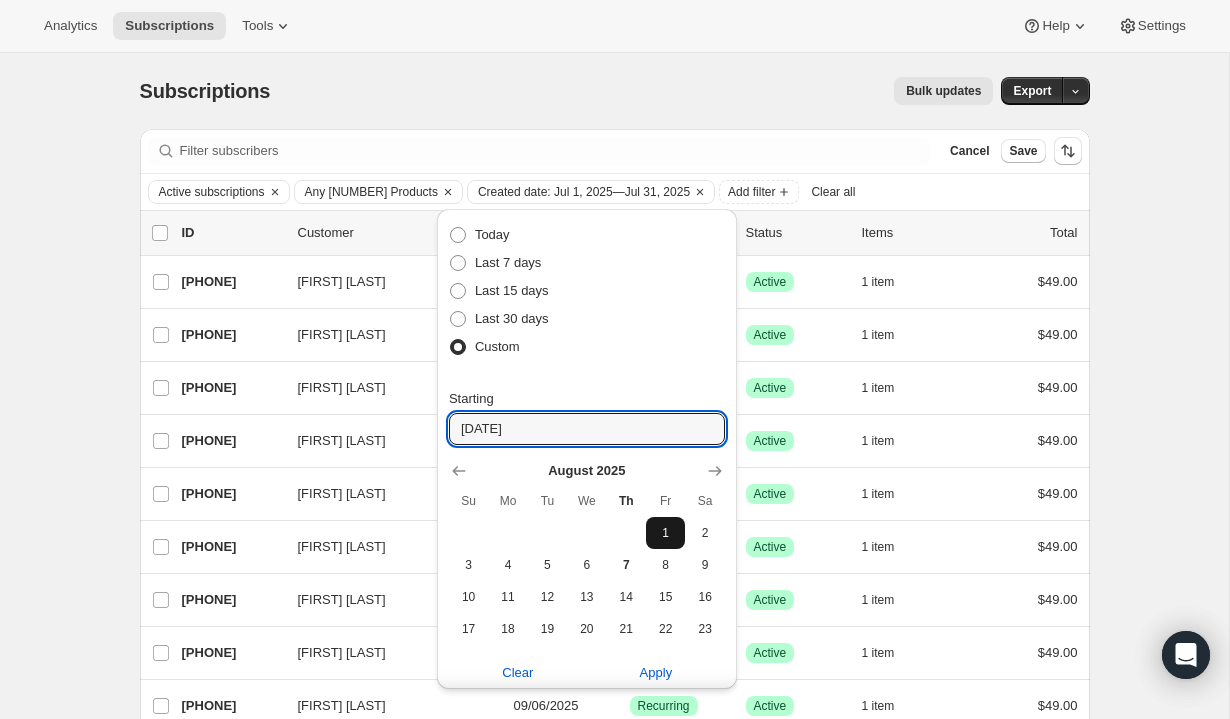 click on "1" at bounding box center (665, 533) 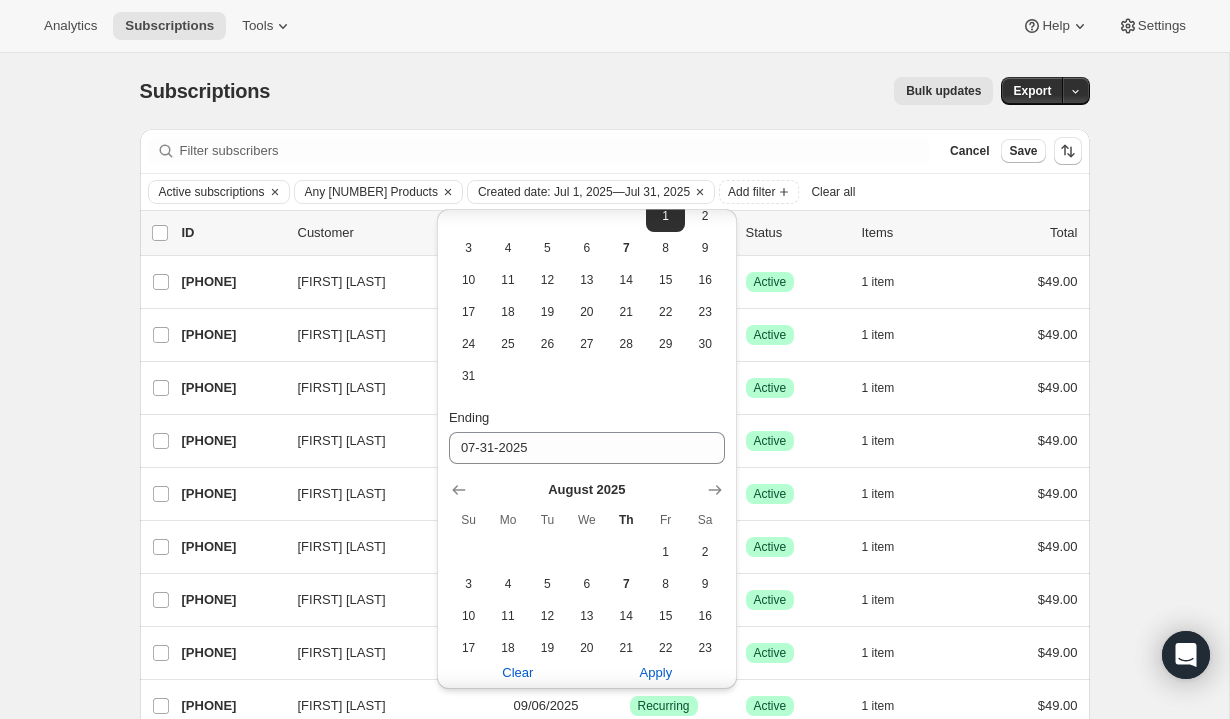 scroll, scrollTop: 325, scrollLeft: 0, axis: vertical 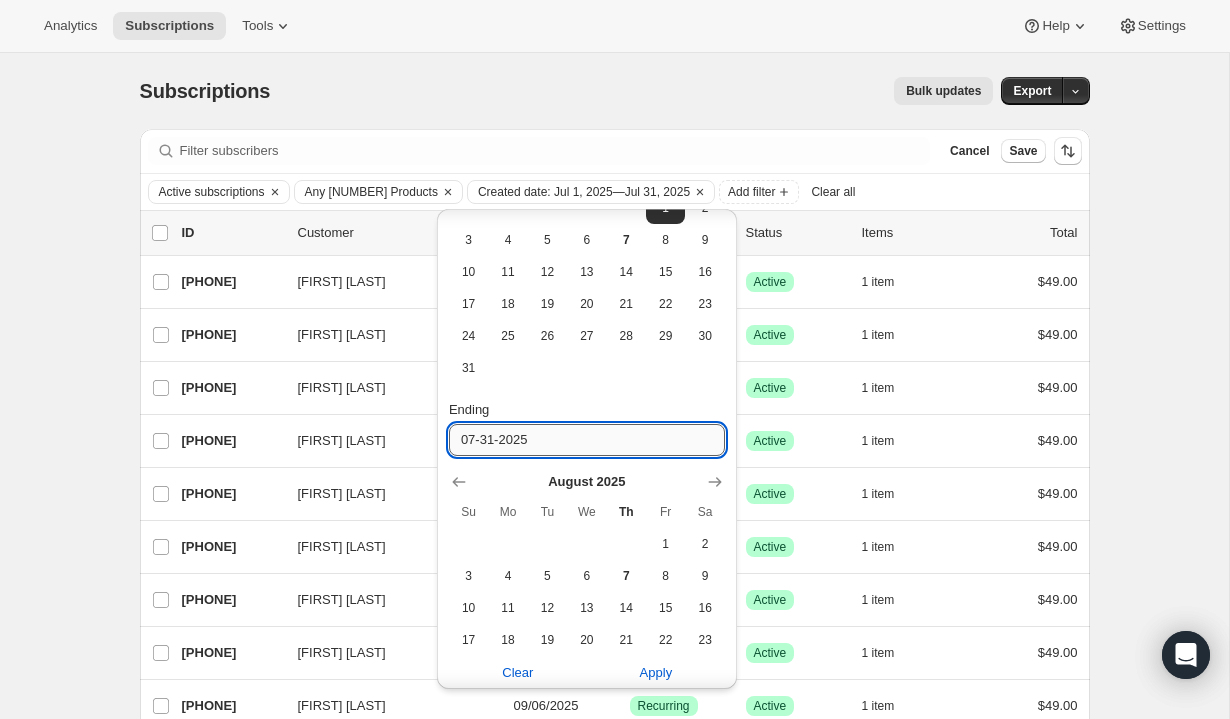 click on "07-31-2025" at bounding box center [587, 440] 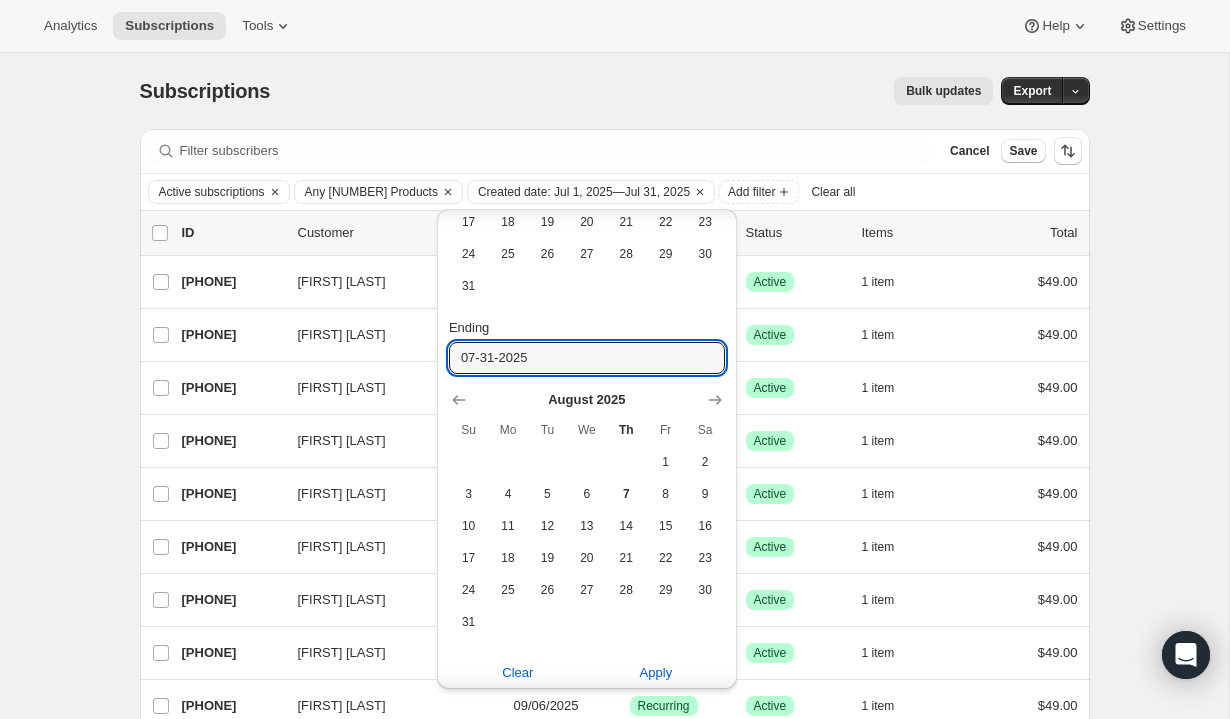 scroll, scrollTop: 429, scrollLeft: 0, axis: vertical 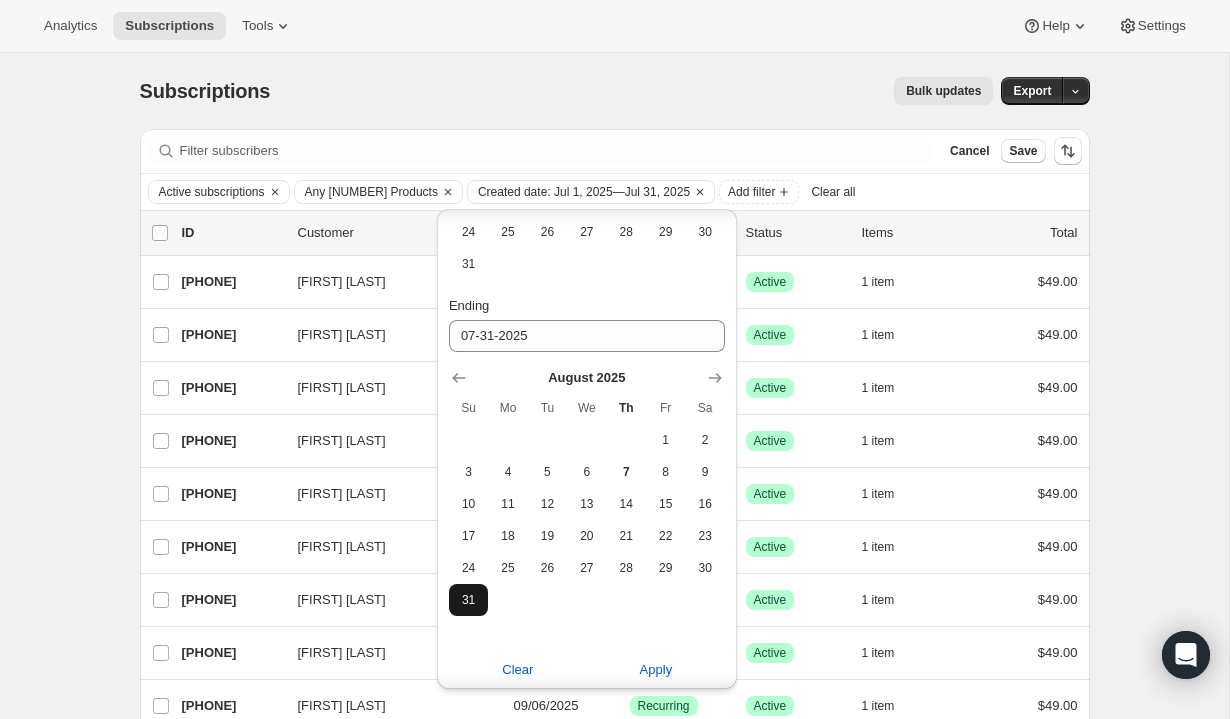 click on "31" at bounding box center [468, 600] 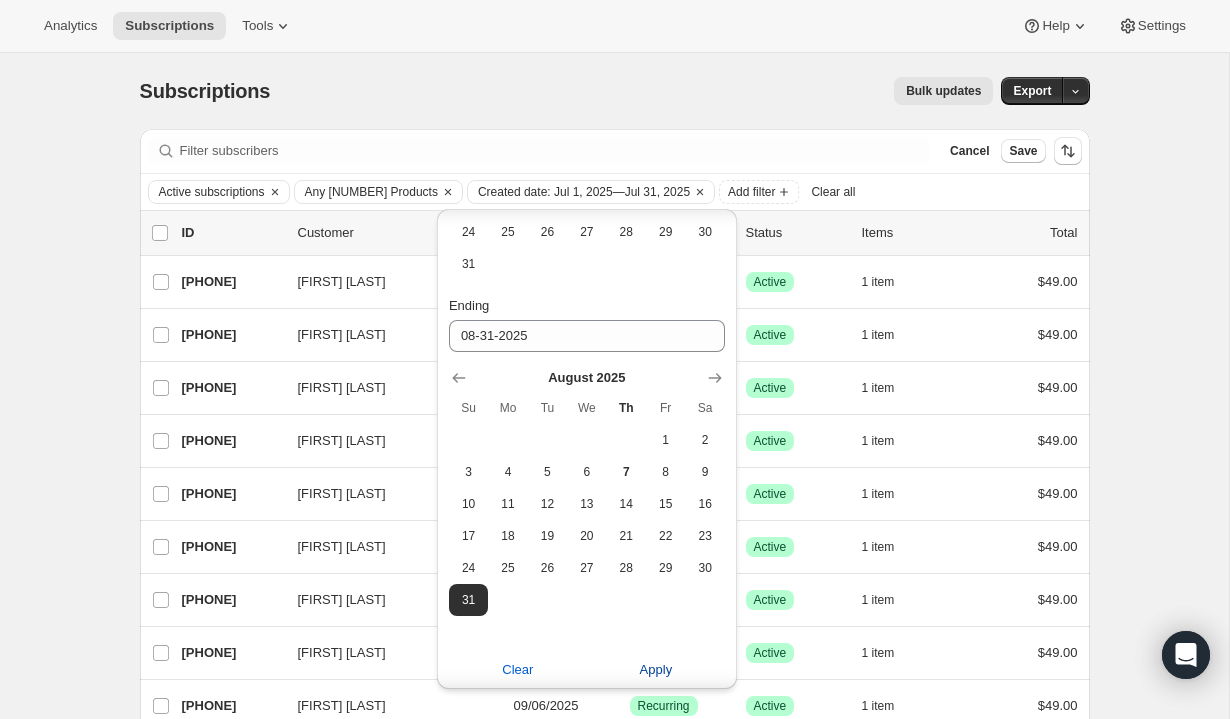 click on "Apply" at bounding box center [656, 670] 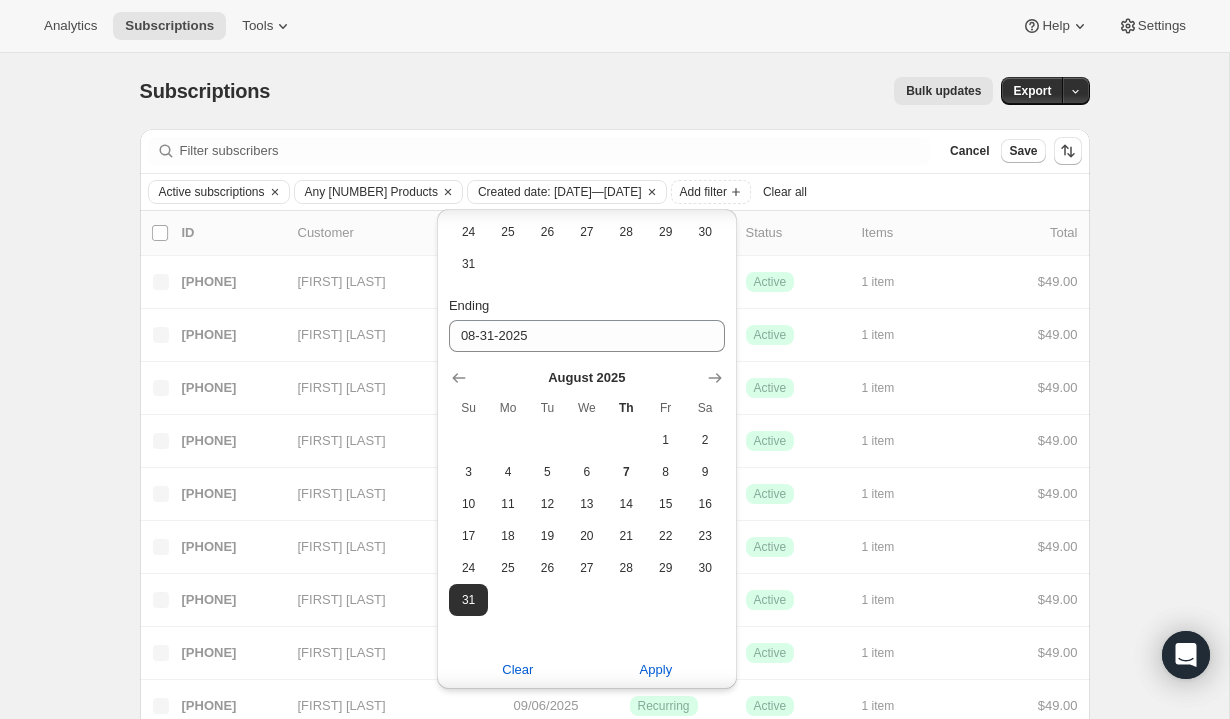 click on "Active subscriptions Any 18 Products Created date: Aug 1, 2025—Aug 31, 2025 Add filter   Clear all" at bounding box center (615, 192) 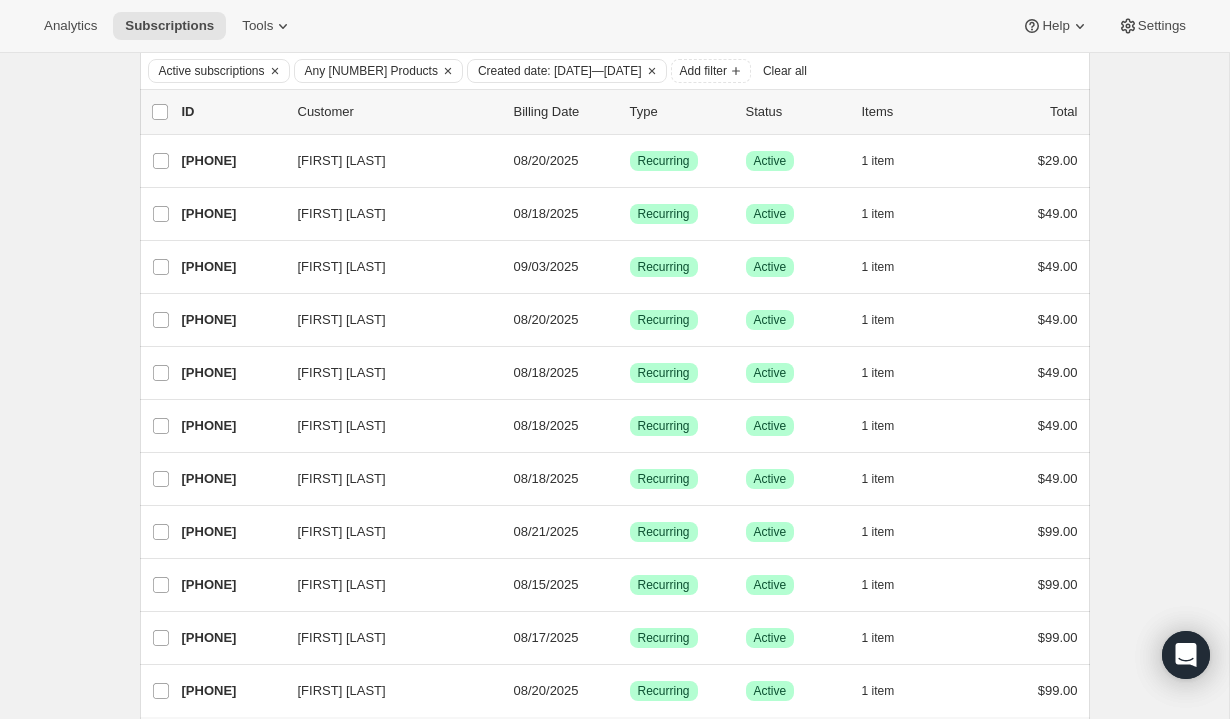 scroll, scrollTop: 122, scrollLeft: 0, axis: vertical 